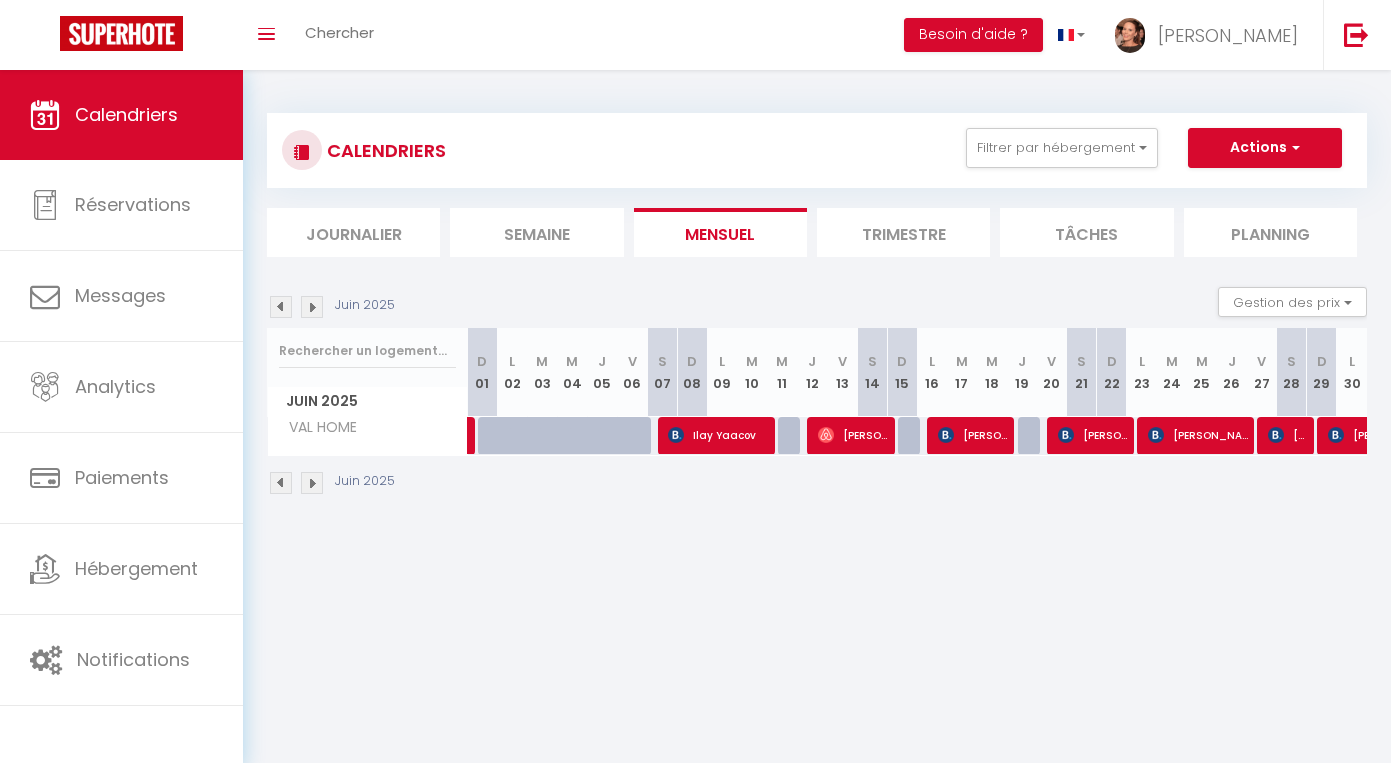 scroll, scrollTop: 0, scrollLeft: 0, axis: both 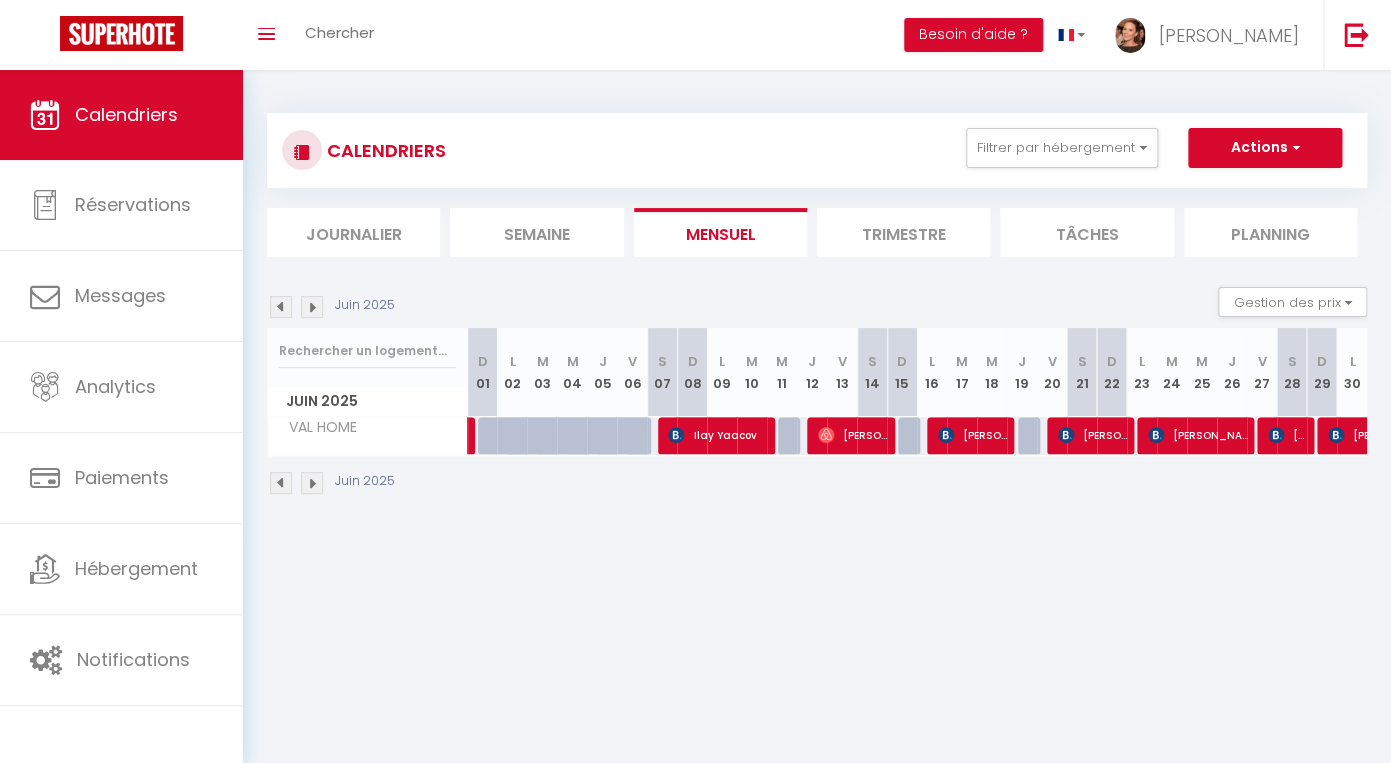 click on "Ilay Yaacov" at bounding box center [718, 435] 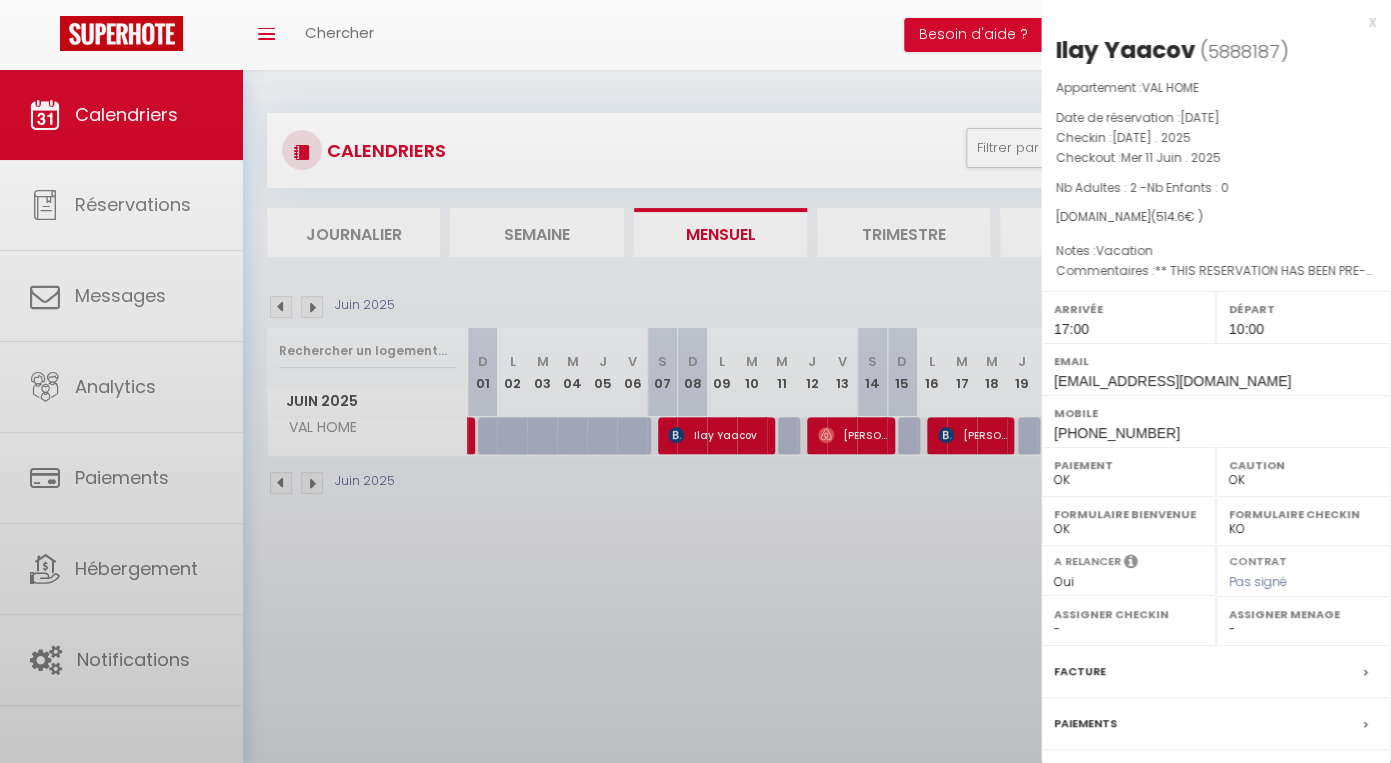 scroll, scrollTop: 169, scrollLeft: 0, axis: vertical 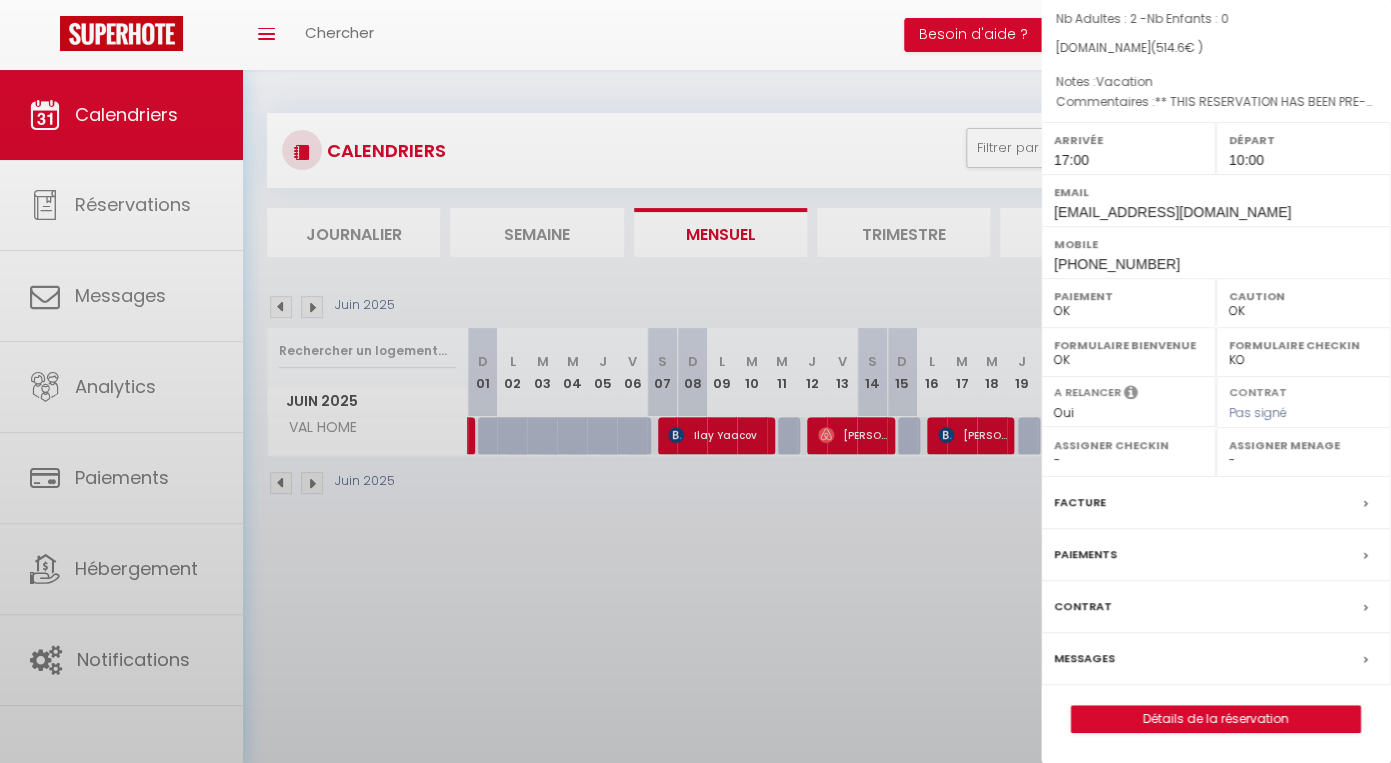 select on "32499" 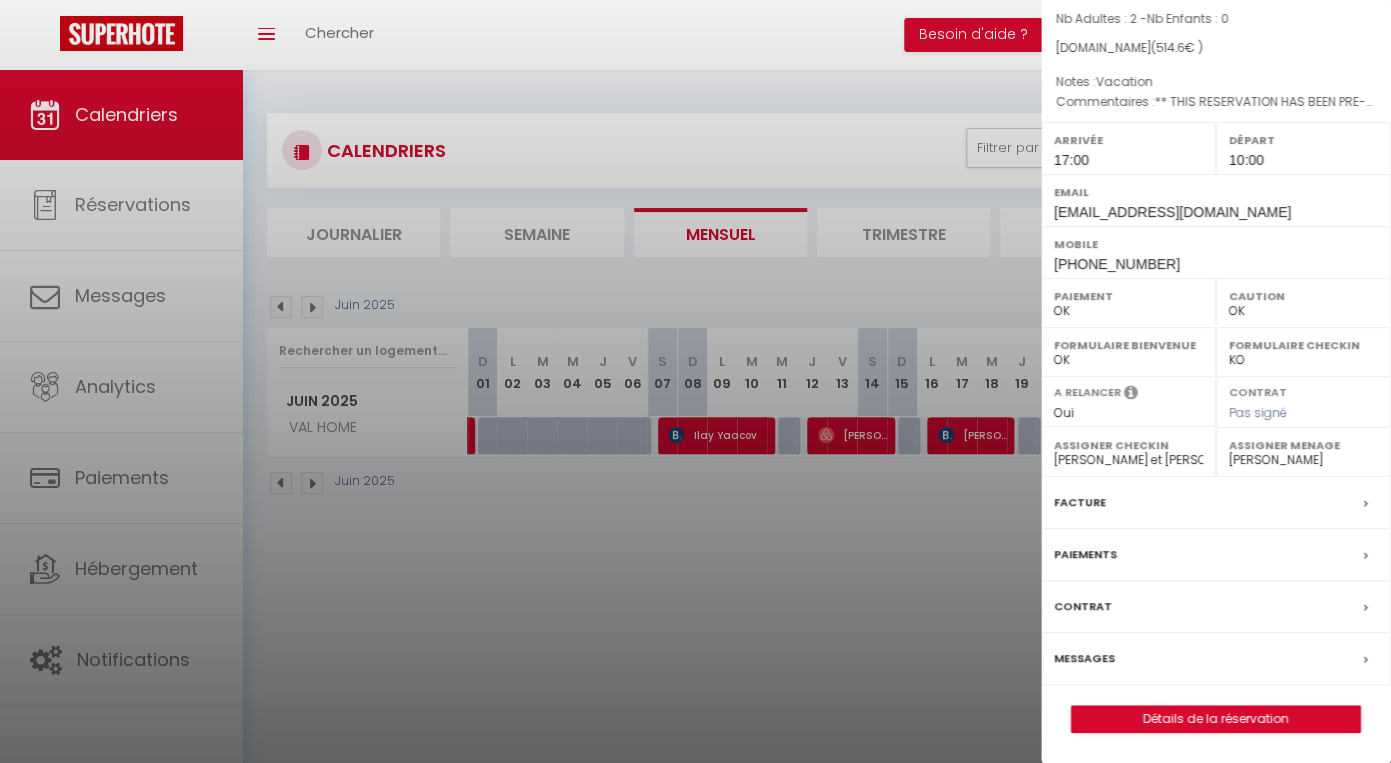 scroll, scrollTop: 0, scrollLeft: 0, axis: both 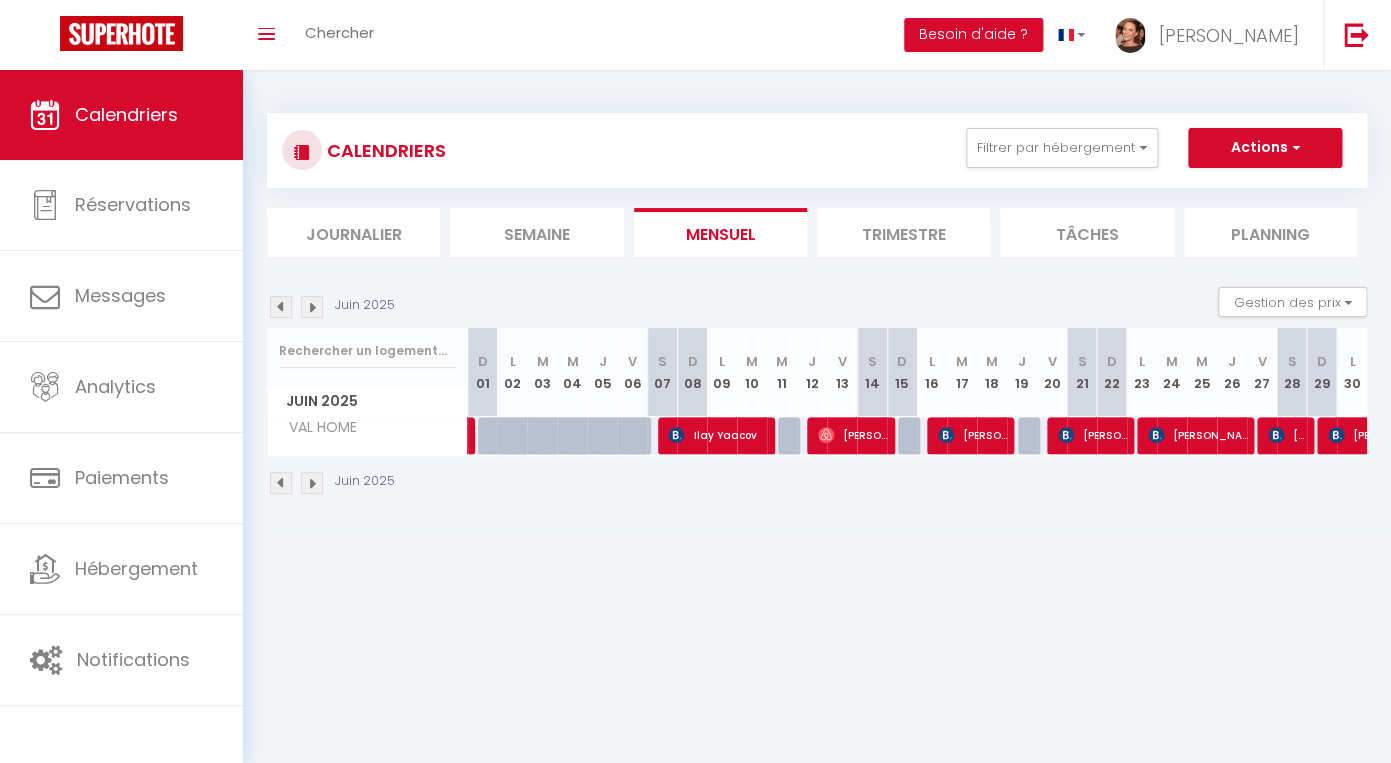click on "[PERSON_NAME]" at bounding box center [853, 435] 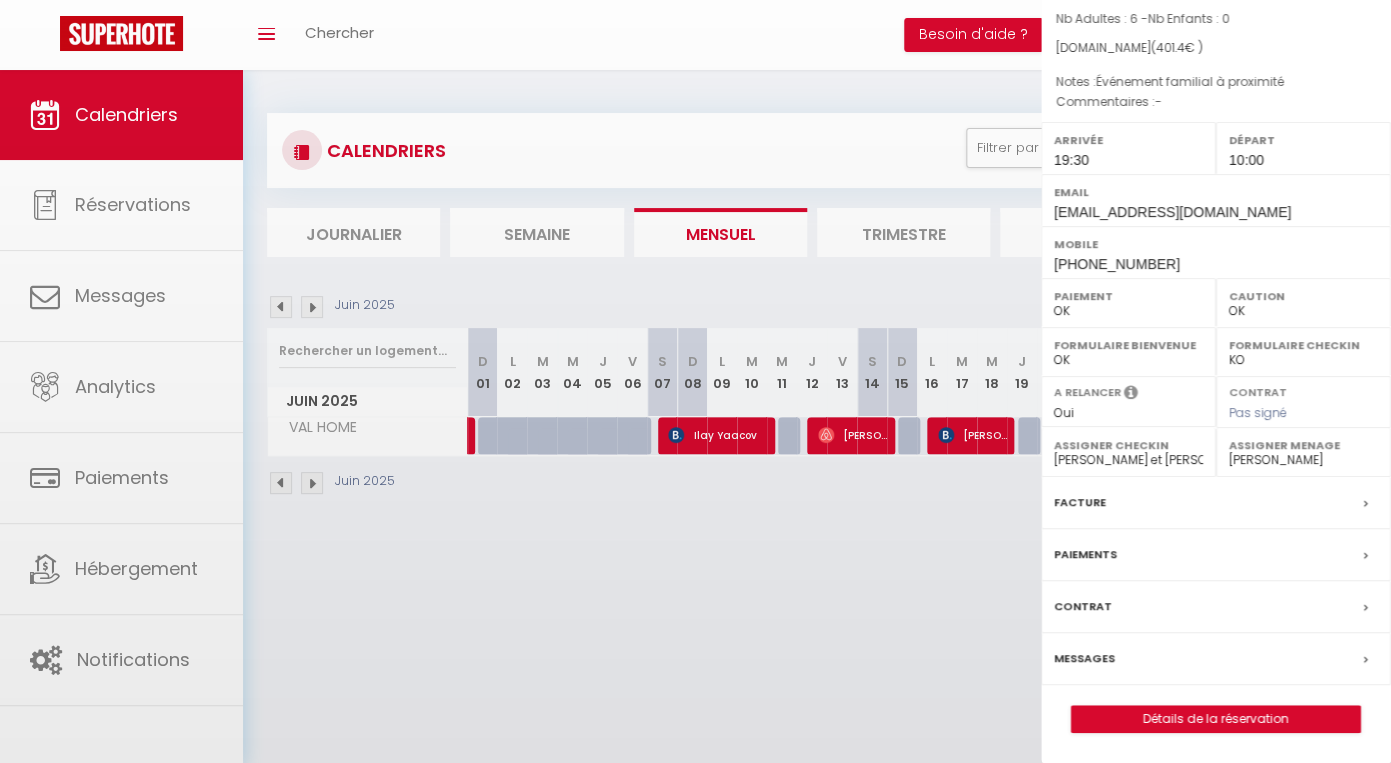 scroll, scrollTop: 169, scrollLeft: 0, axis: vertical 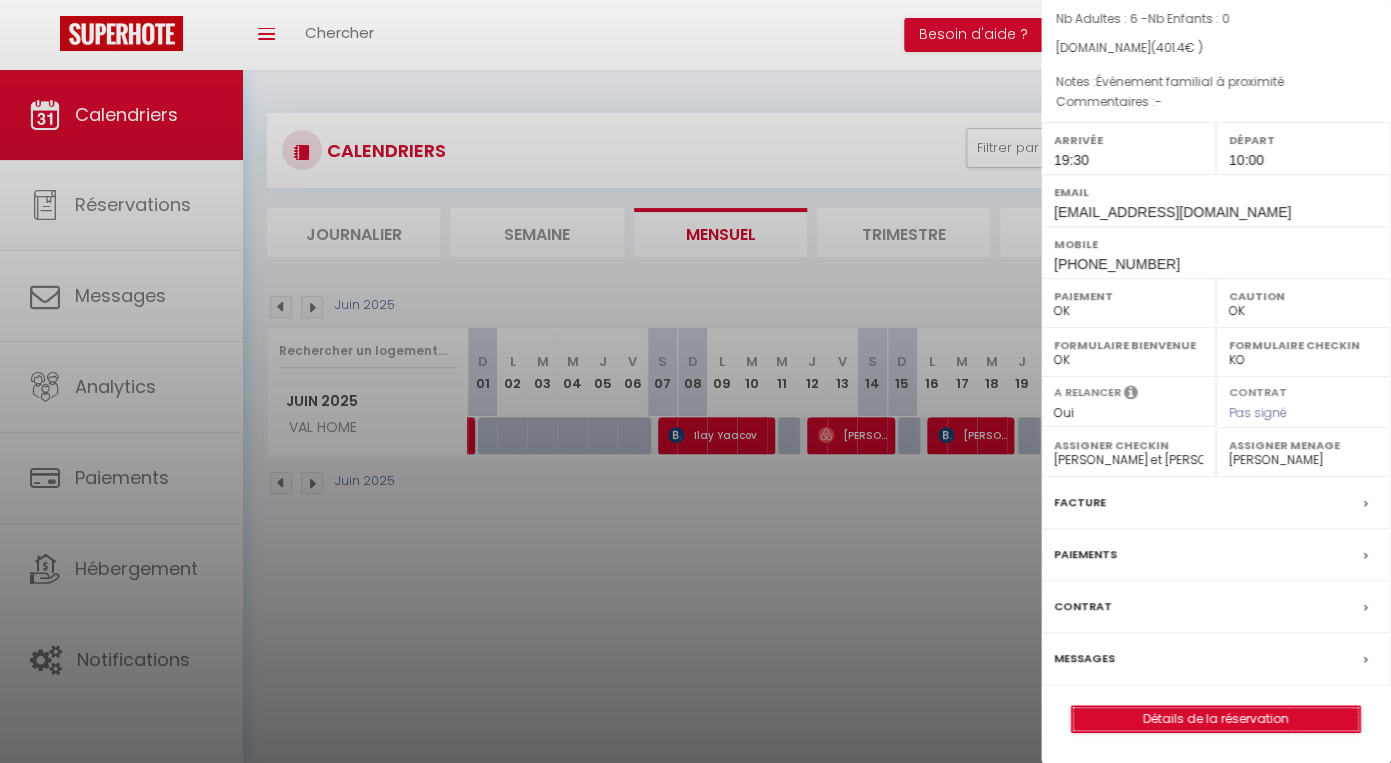 click on "Détails de la réservation" at bounding box center (1216, 719) 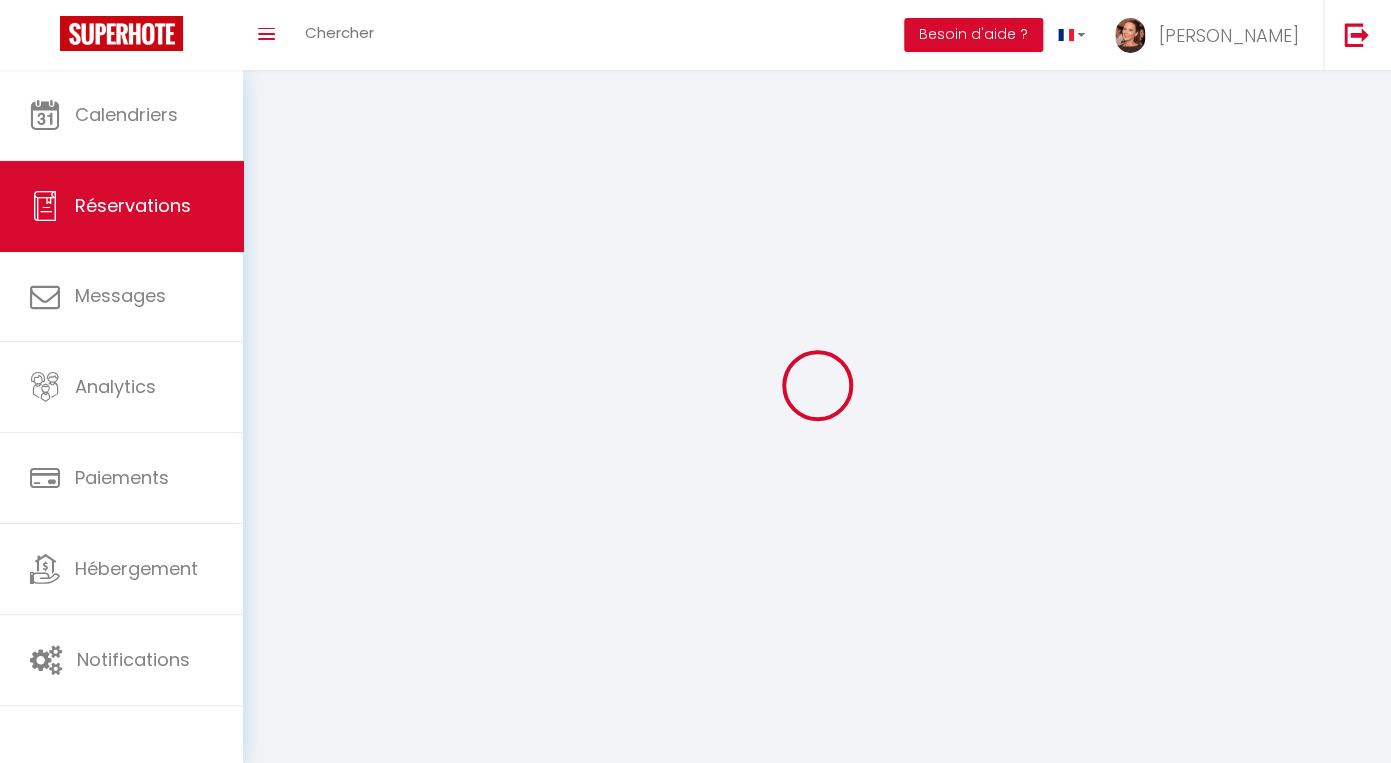 type on "[PERSON_NAME]" 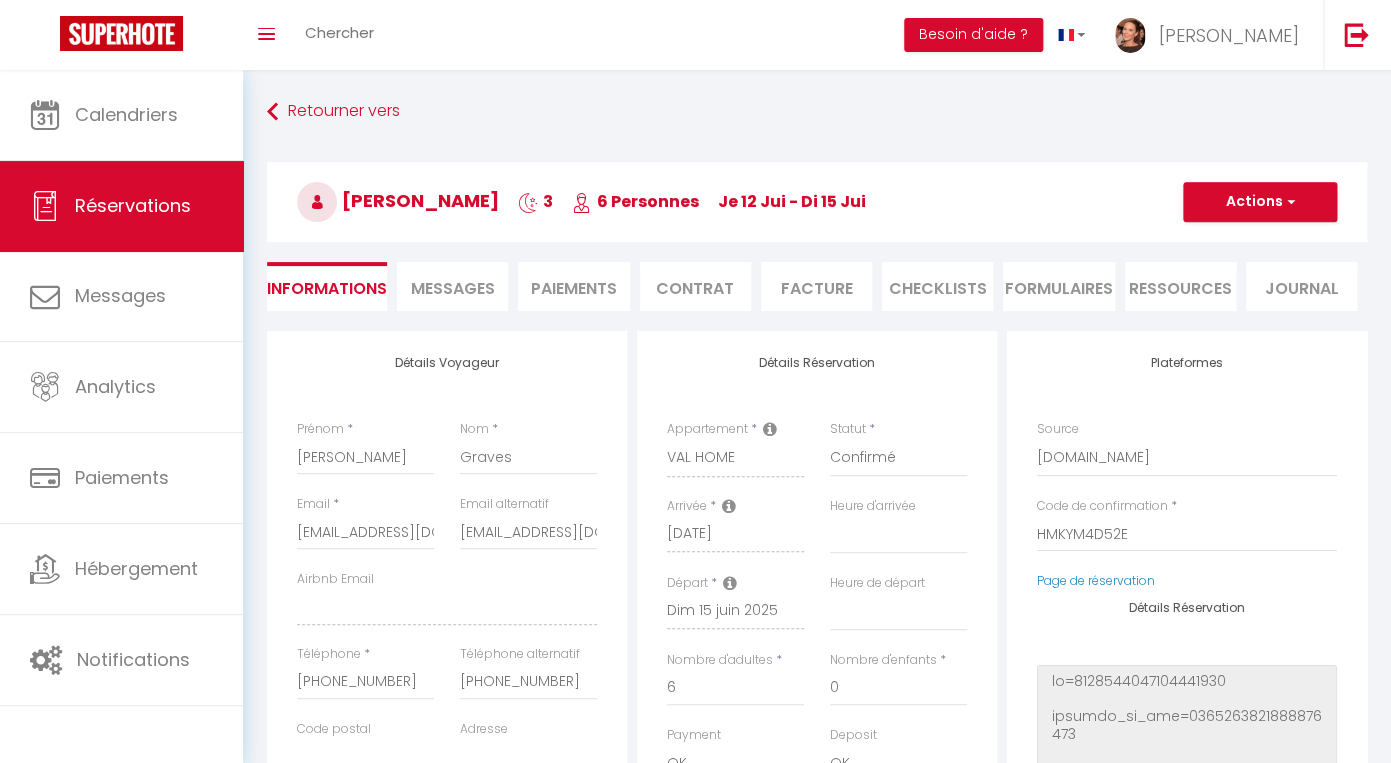 type on "101" 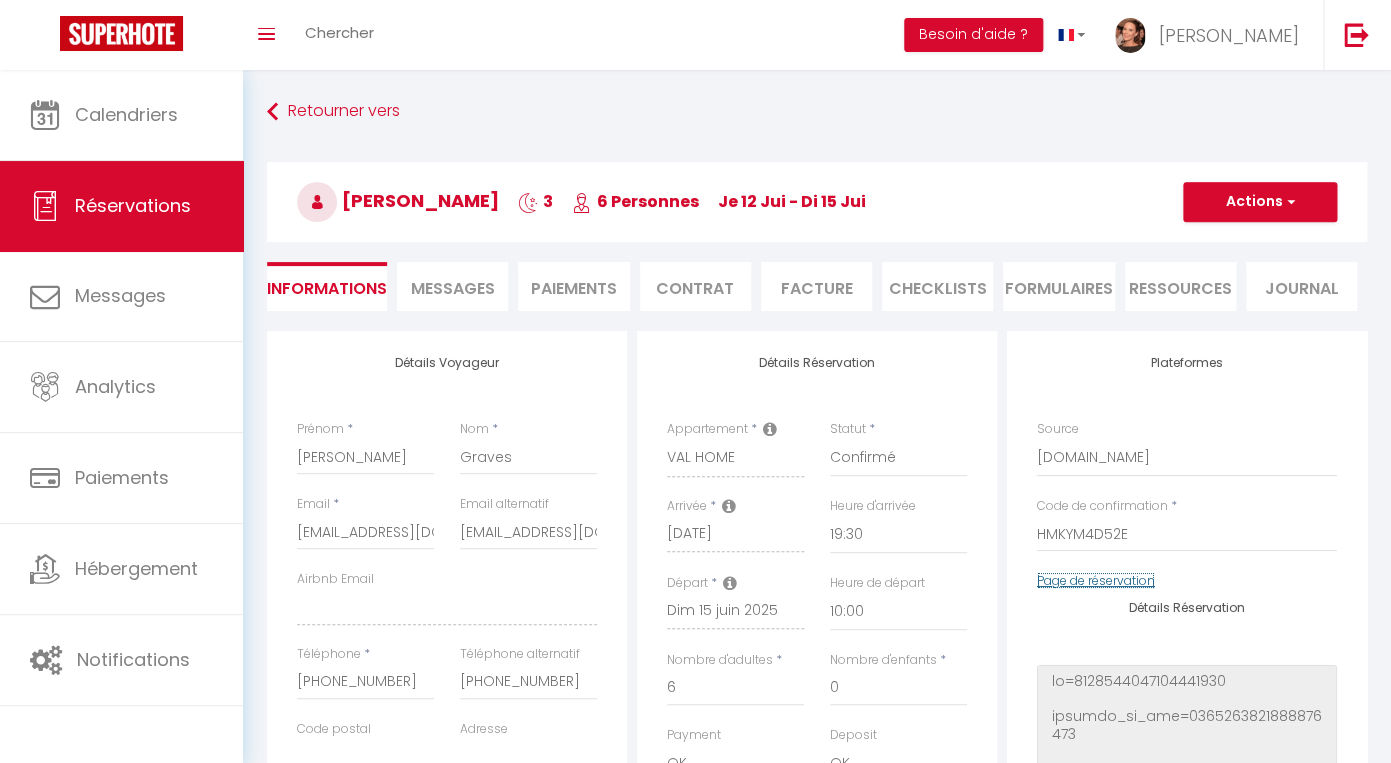 click on "Page de réservation" at bounding box center (1096, 580) 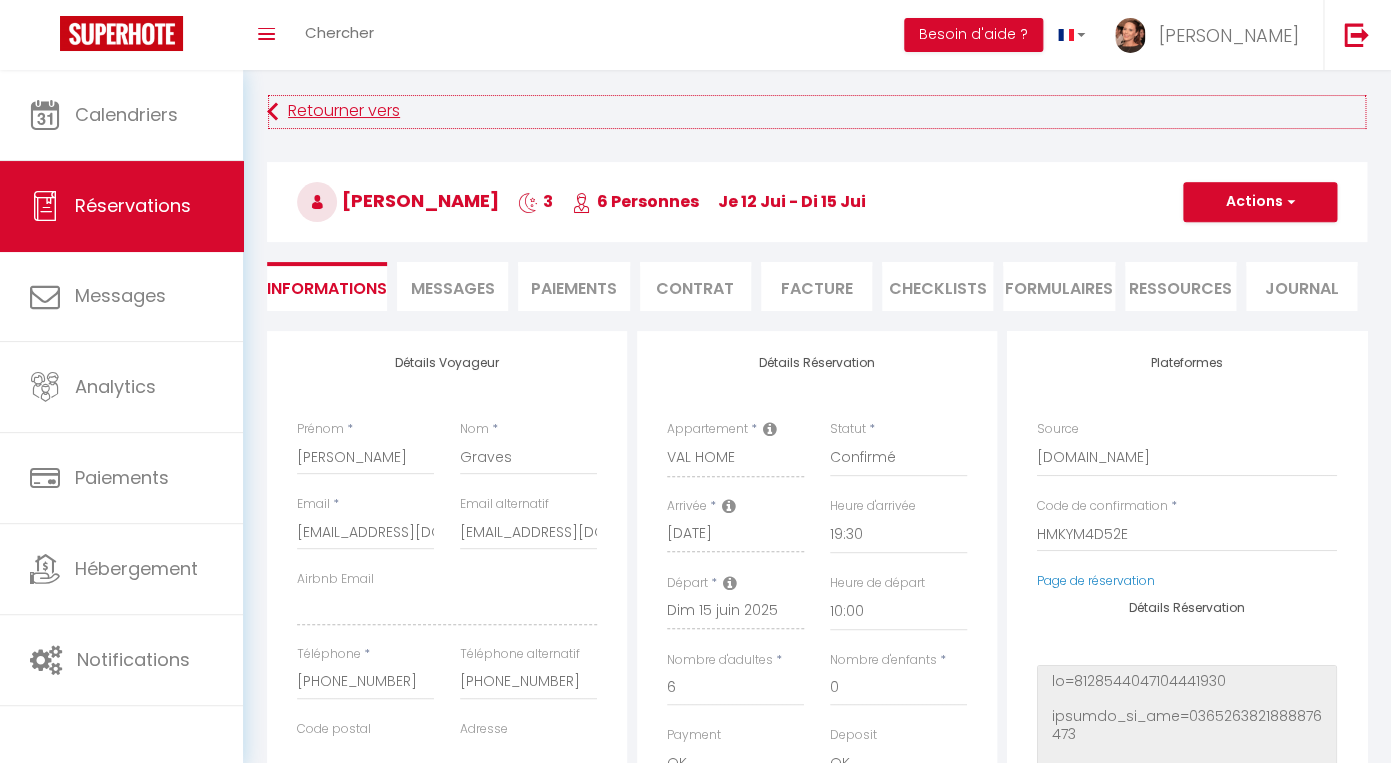 click on "Retourner vers" at bounding box center (817, 112) 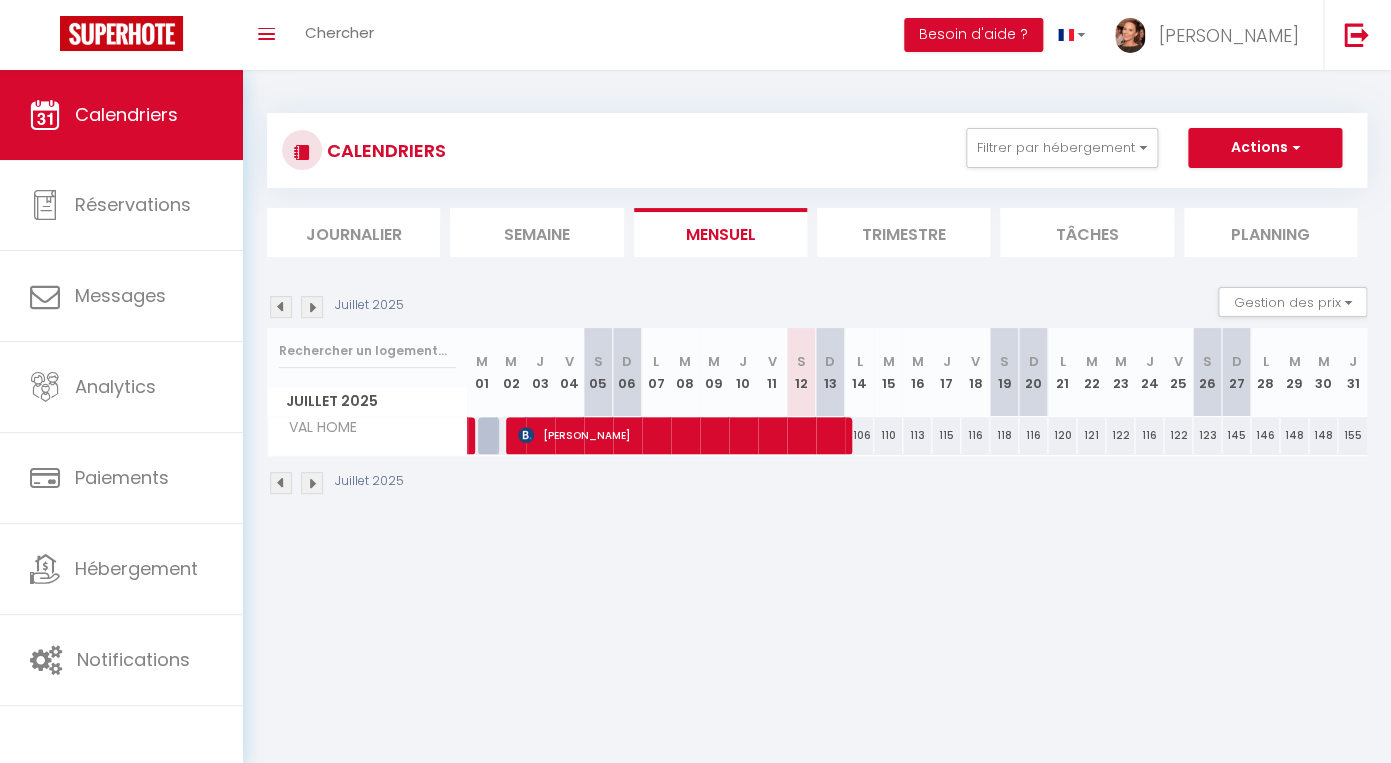 click at bounding box center [281, 307] 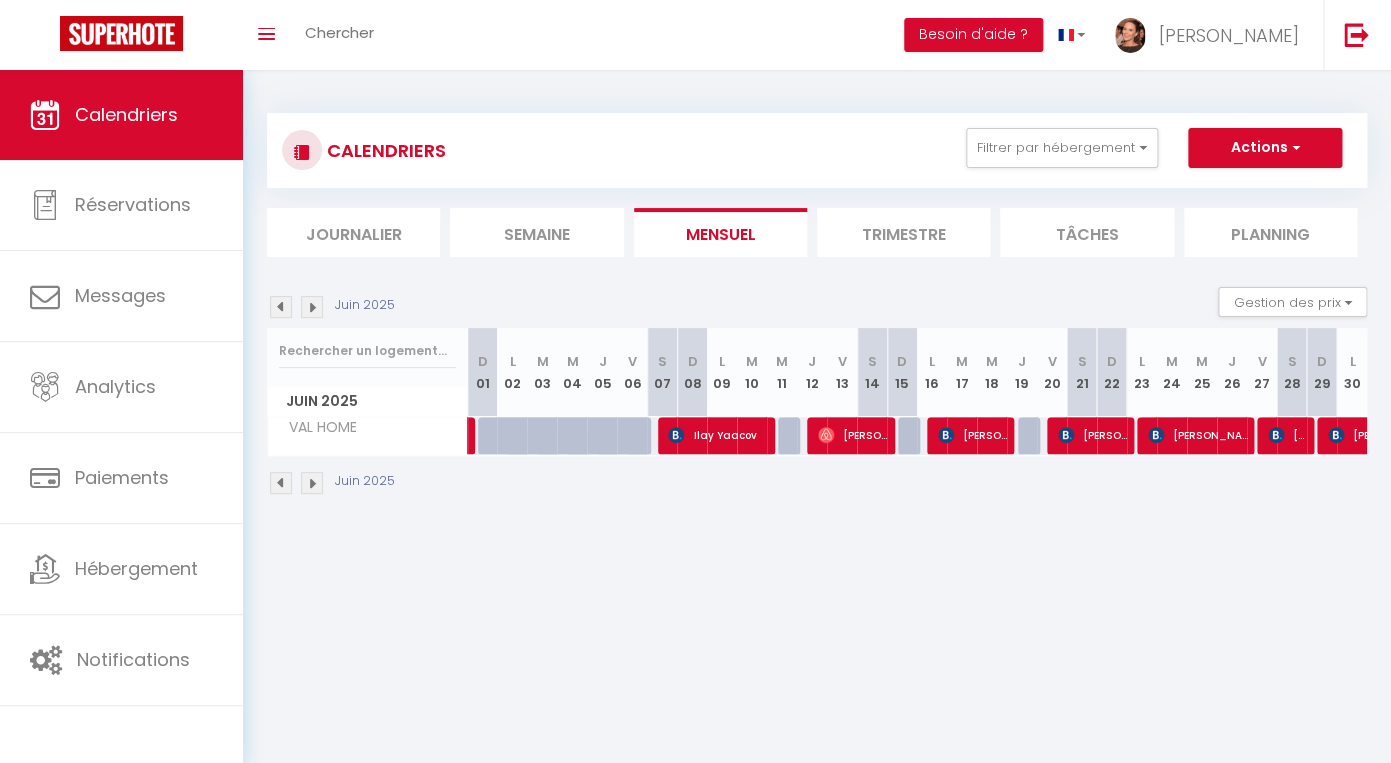 click on "Ilay Yaacov" at bounding box center [718, 435] 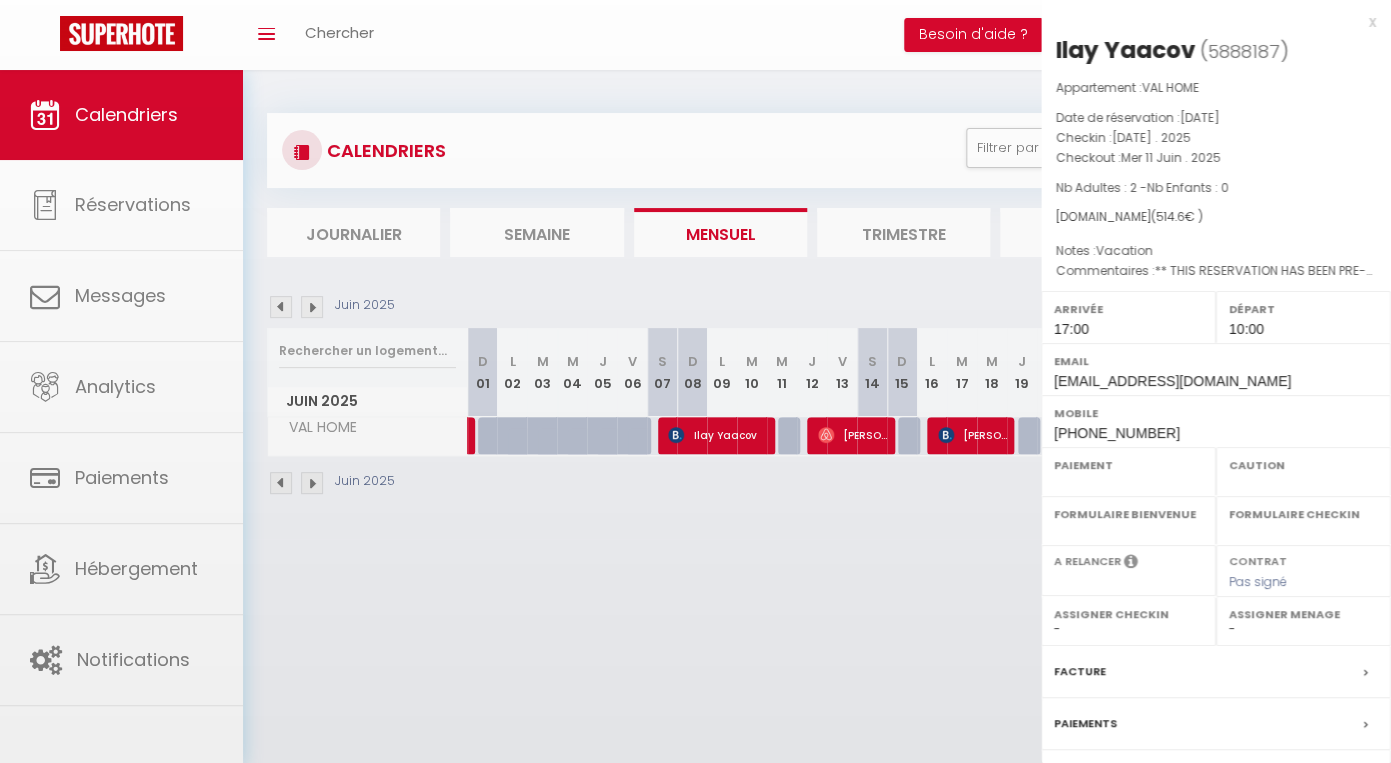 select on "OK" 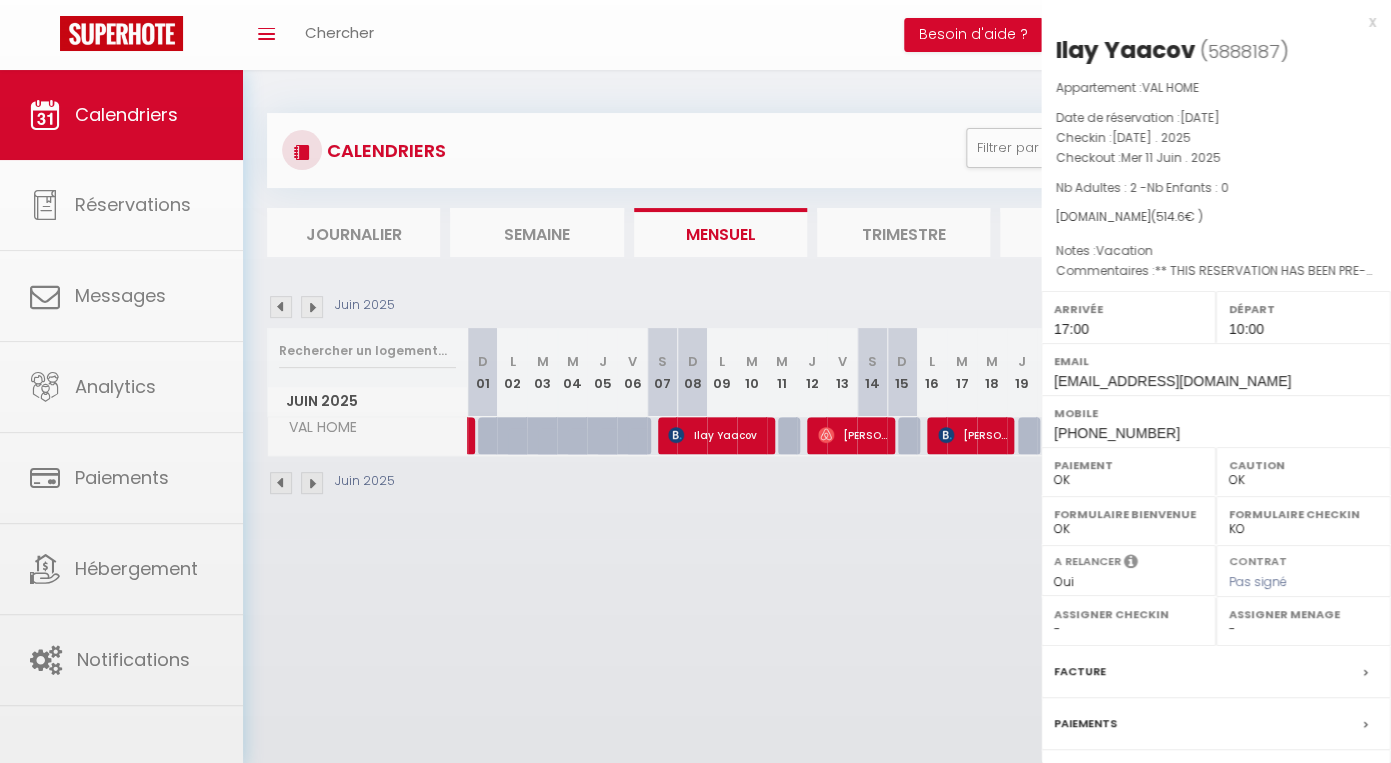 select 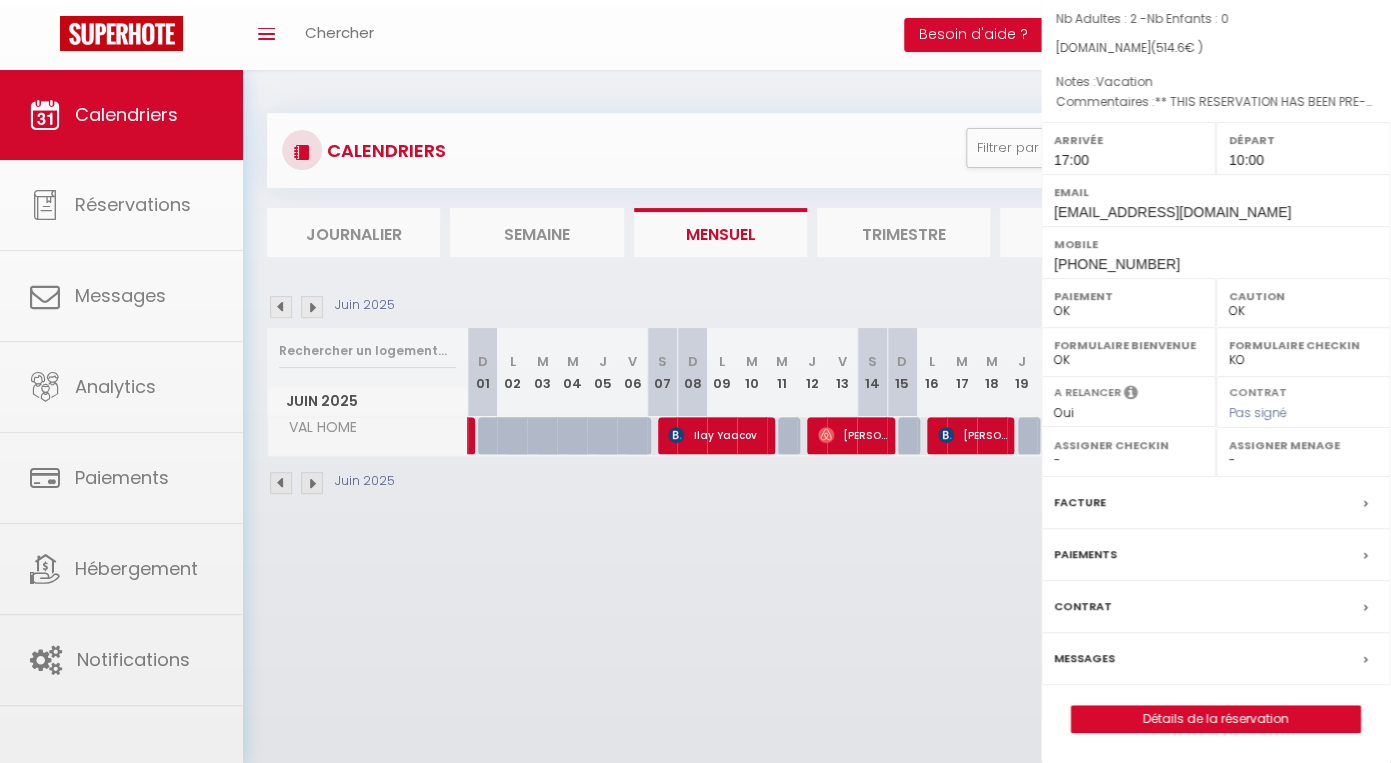 select on "32499" 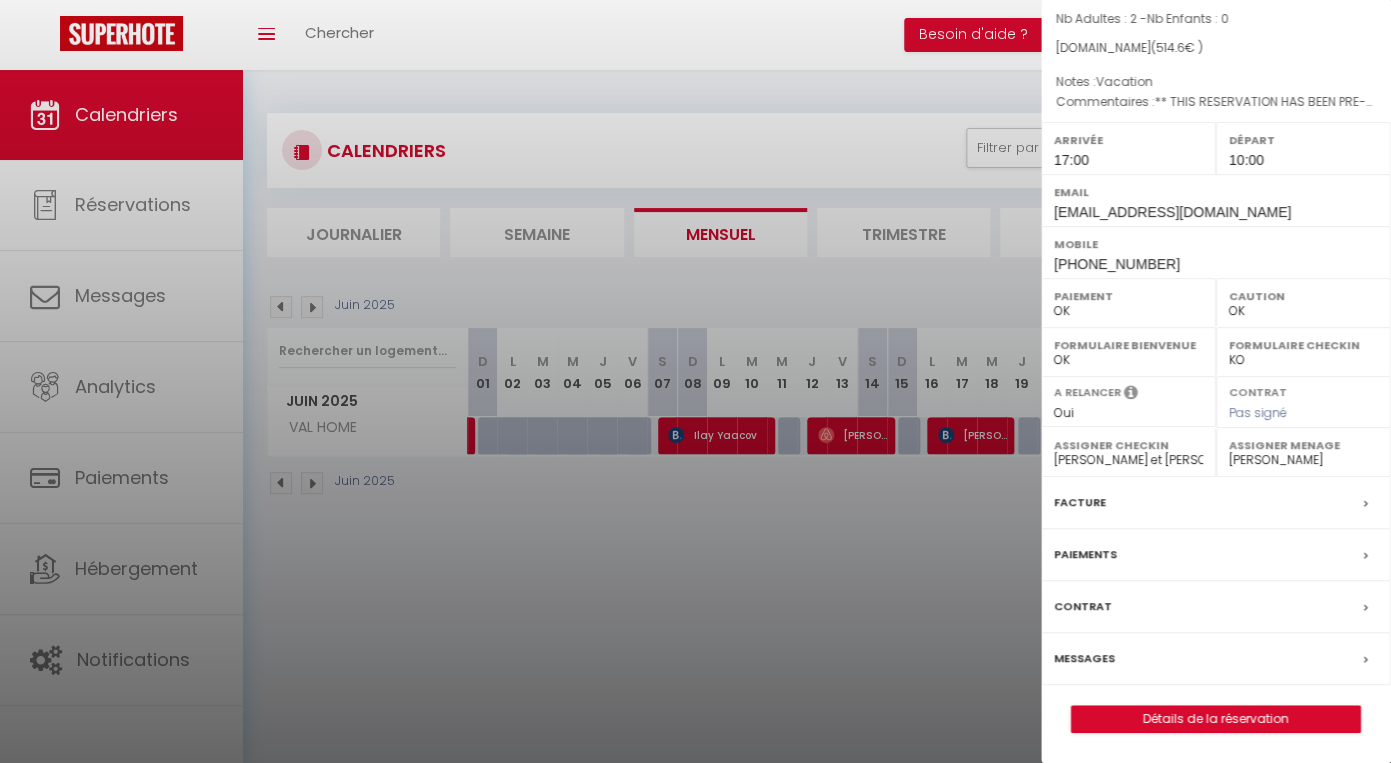 scroll, scrollTop: 70, scrollLeft: 0, axis: vertical 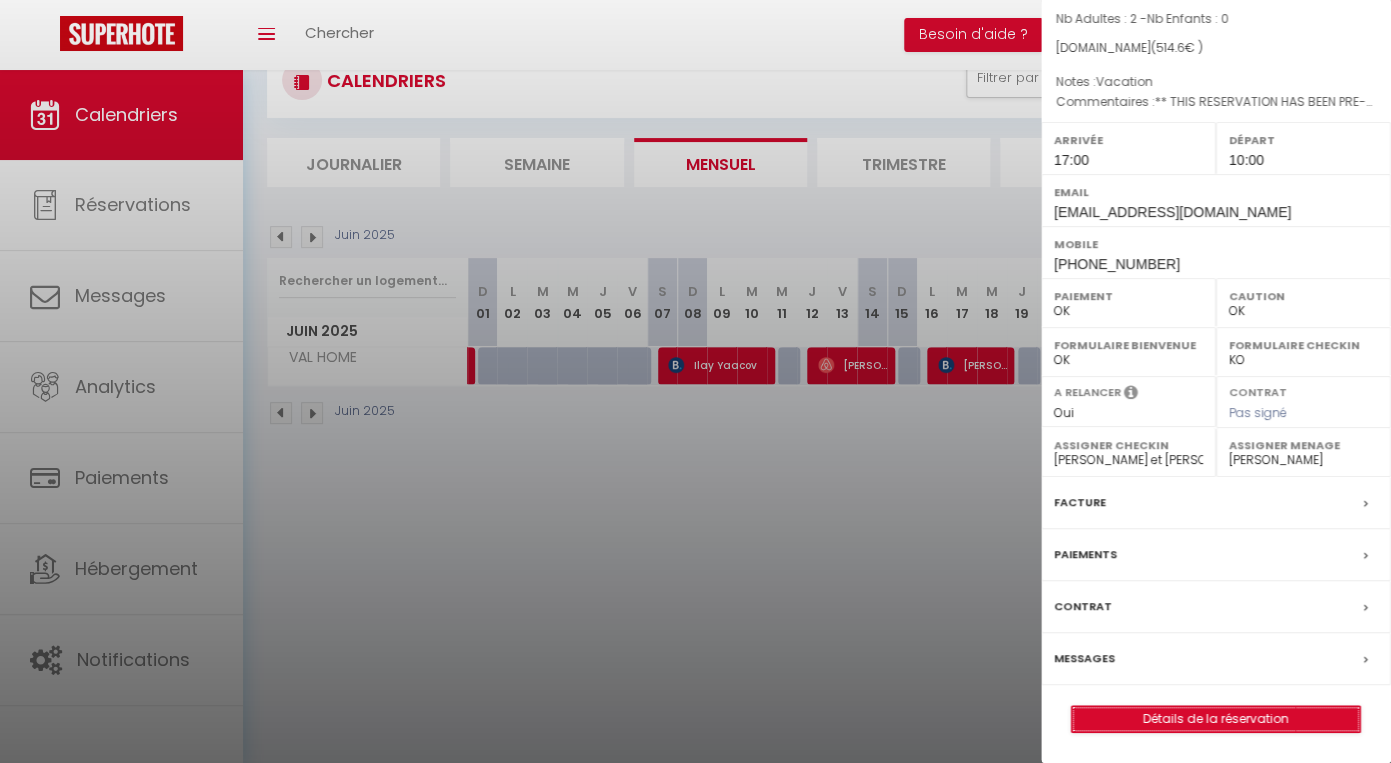 click on "Détails de la réservation" at bounding box center [1216, 719] 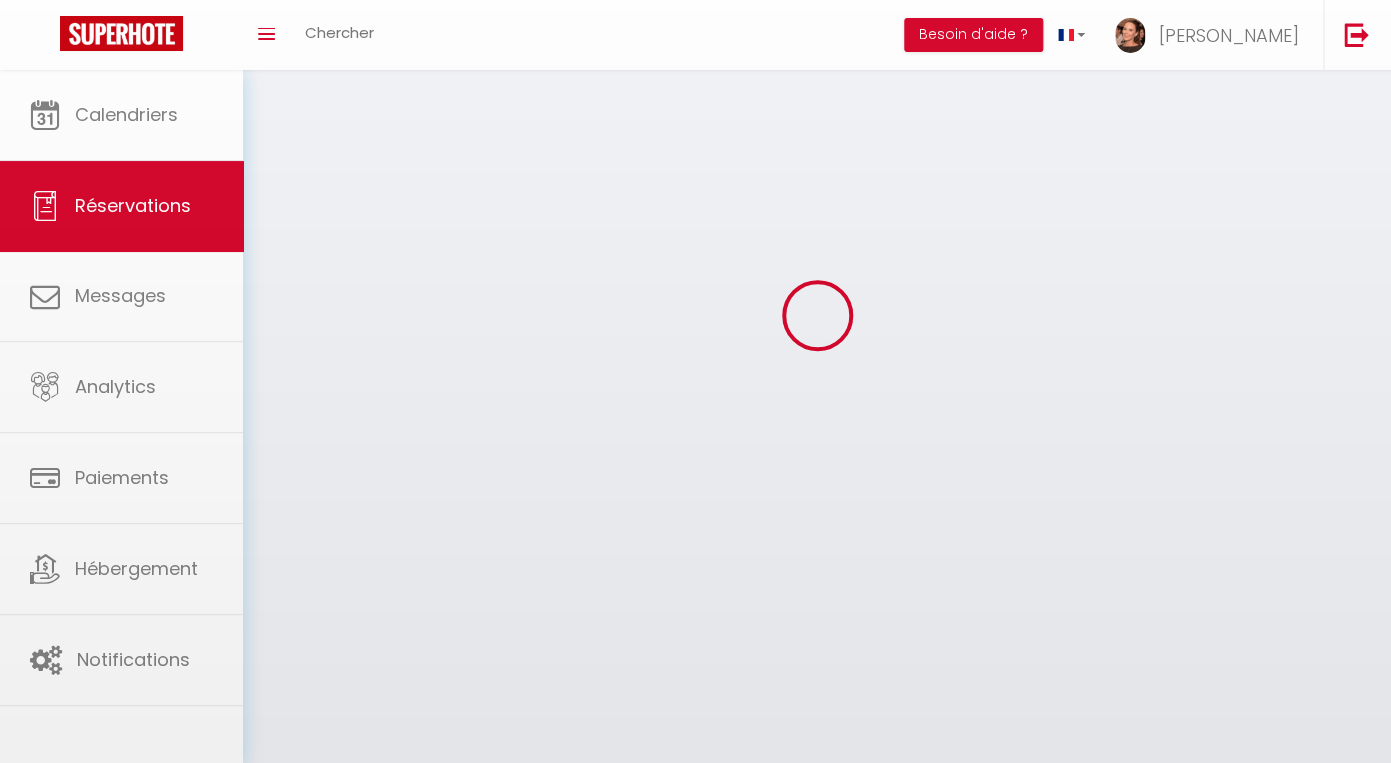 scroll, scrollTop: 0, scrollLeft: 0, axis: both 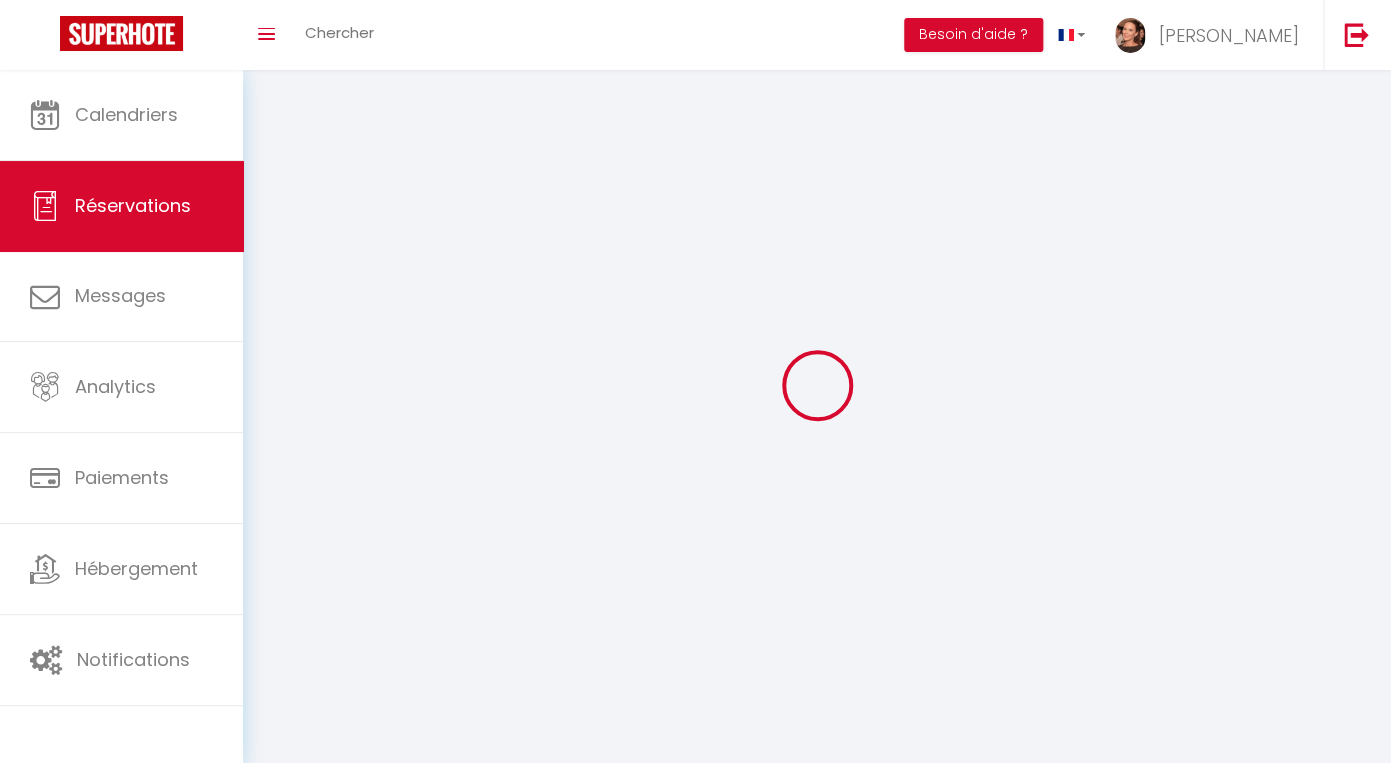 type on "Ilay" 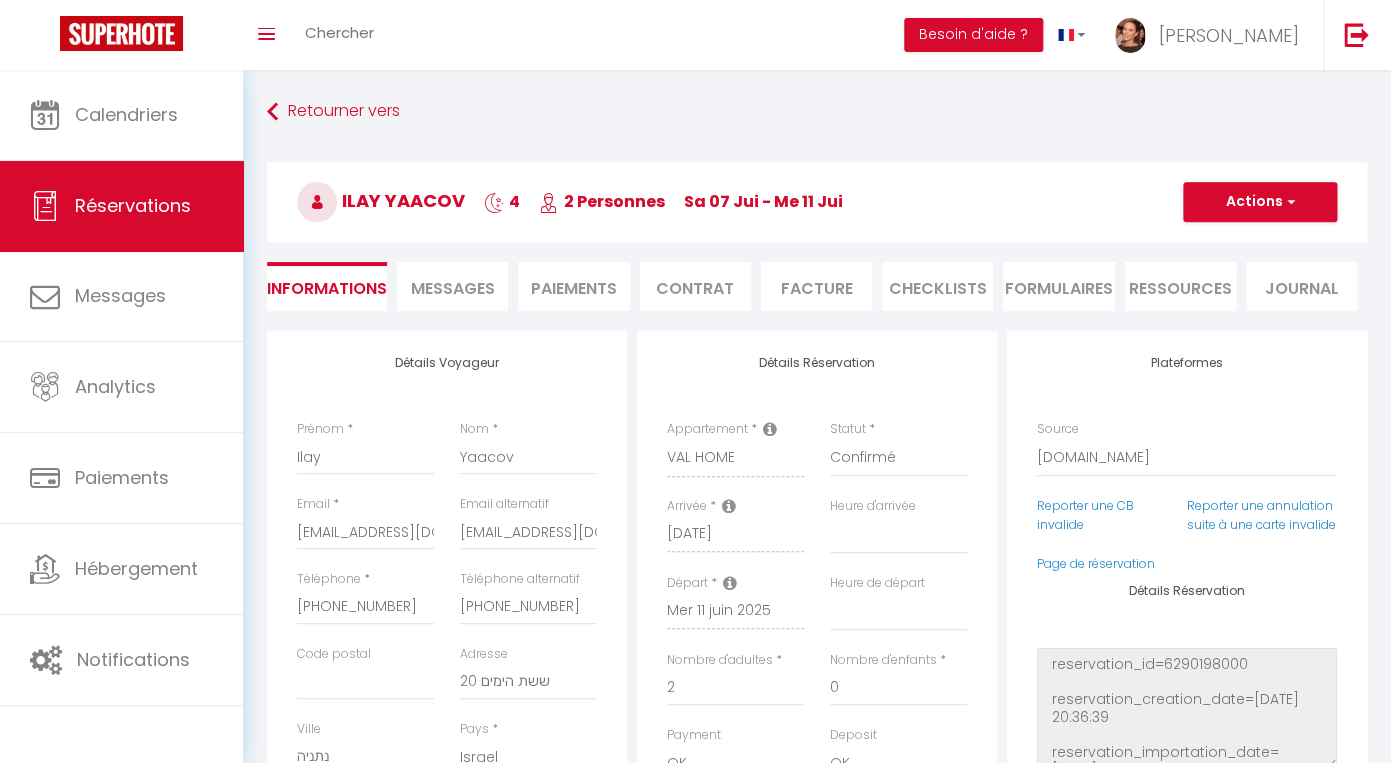 type on "101" 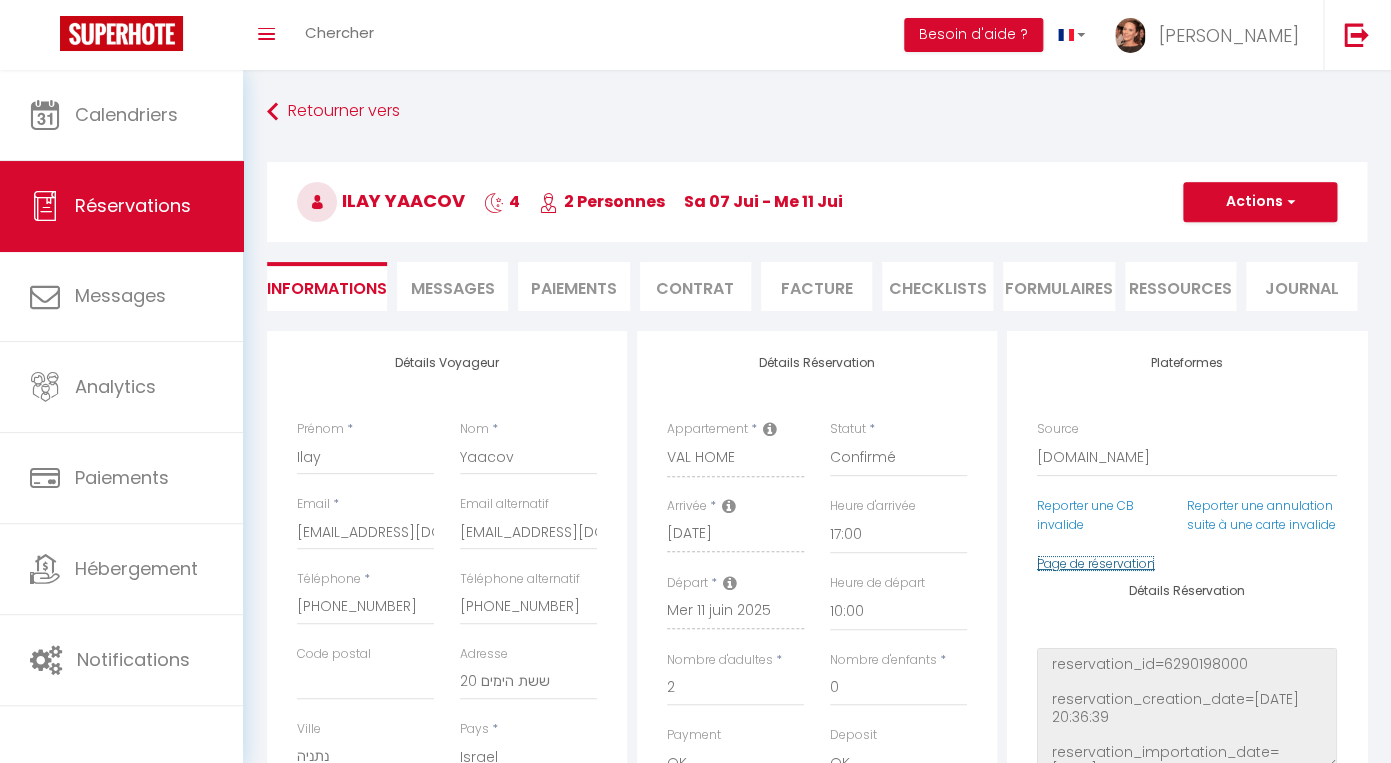 click on "Page de réservation" at bounding box center (1096, 563) 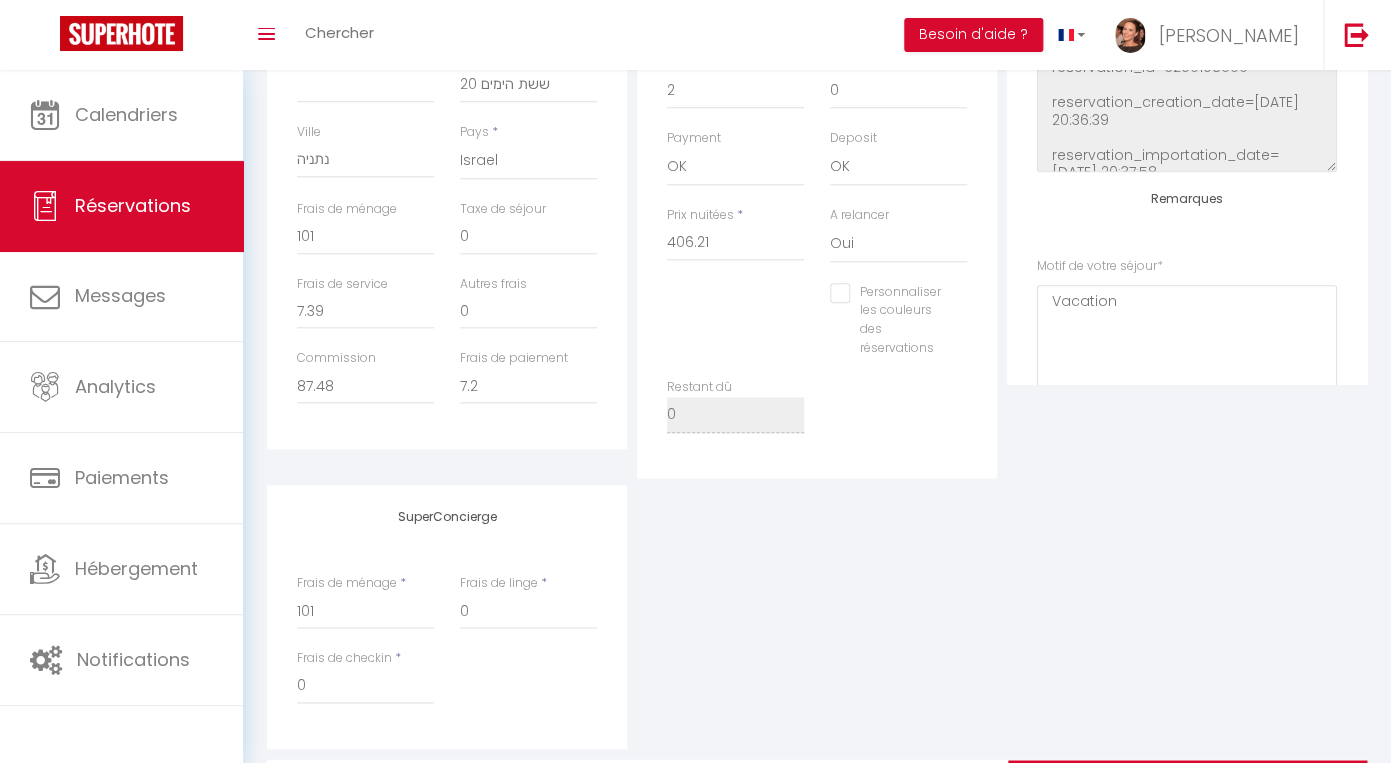 scroll, scrollTop: 0, scrollLeft: 0, axis: both 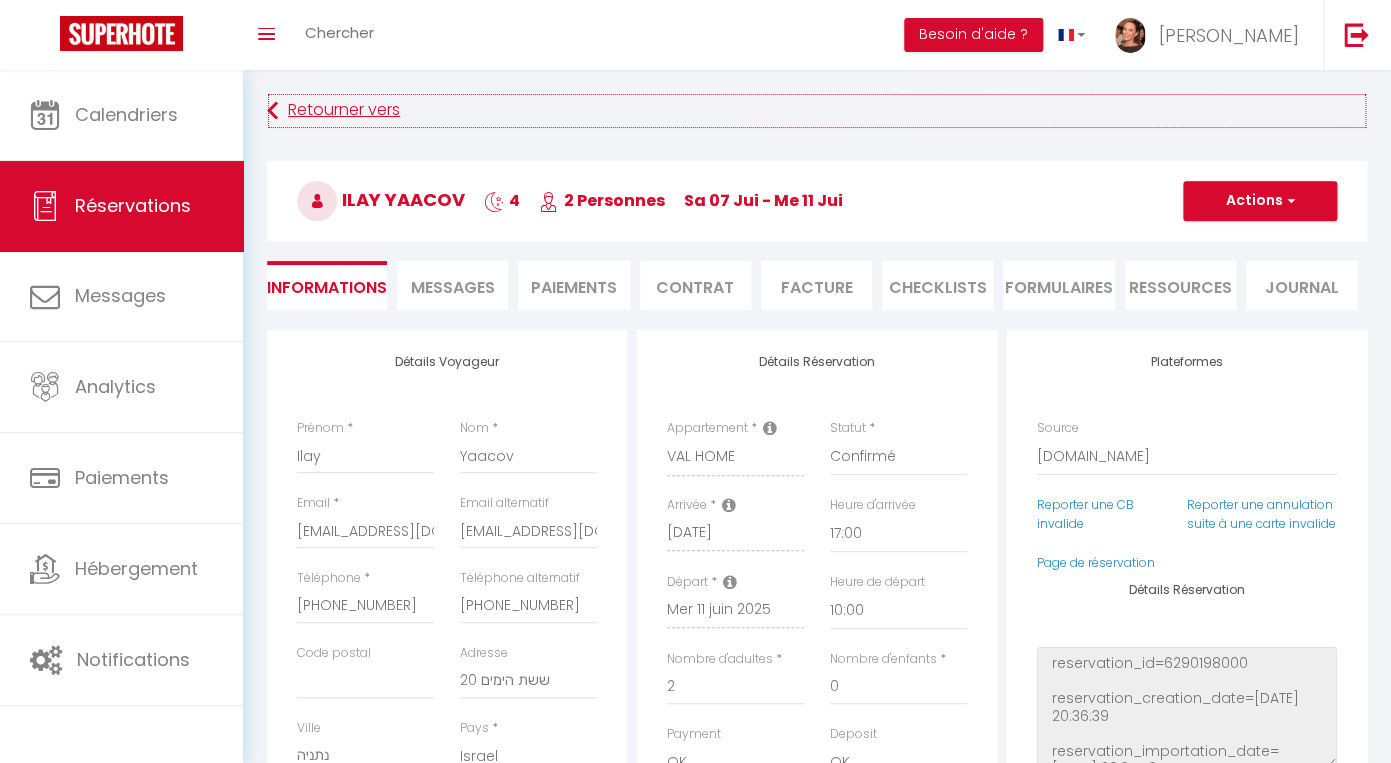 click on "Retourner vers" at bounding box center [817, 111] 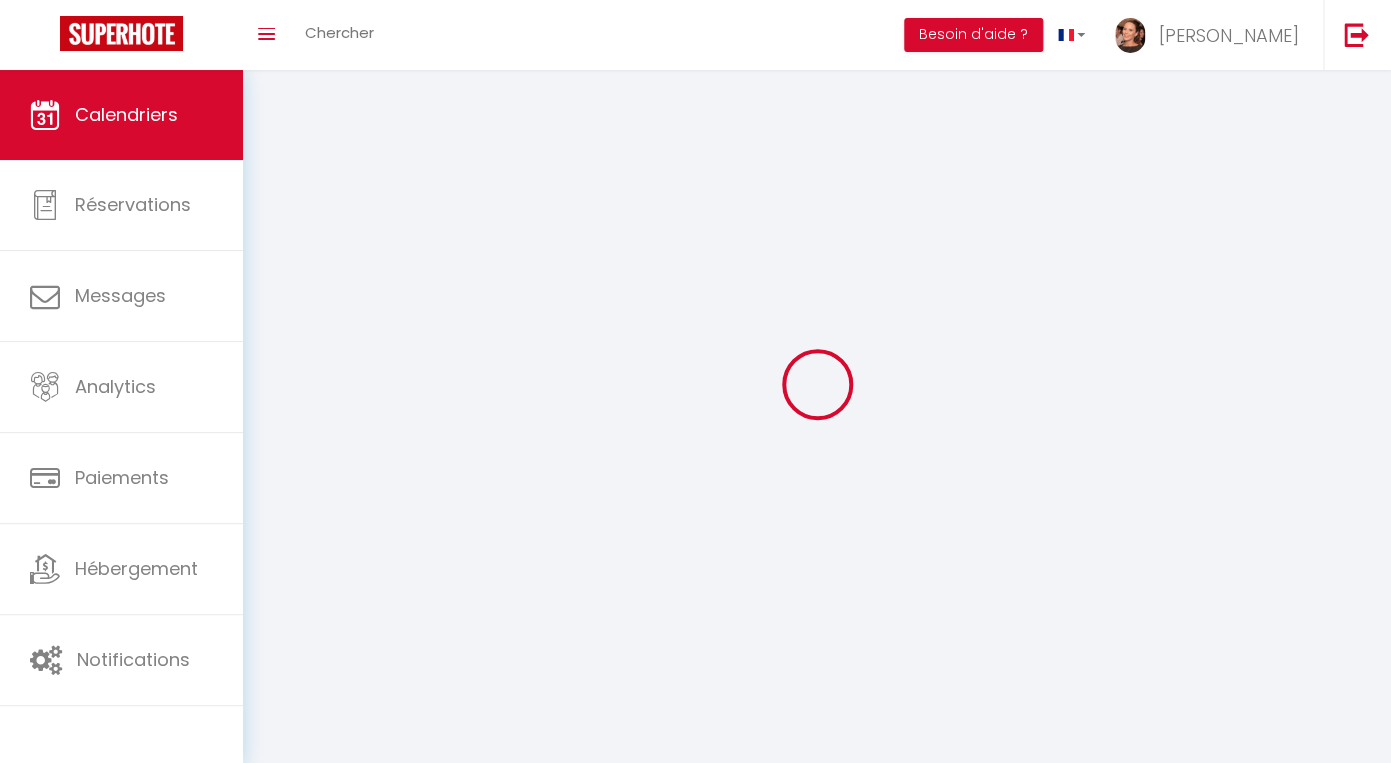 scroll, scrollTop: 70, scrollLeft: 0, axis: vertical 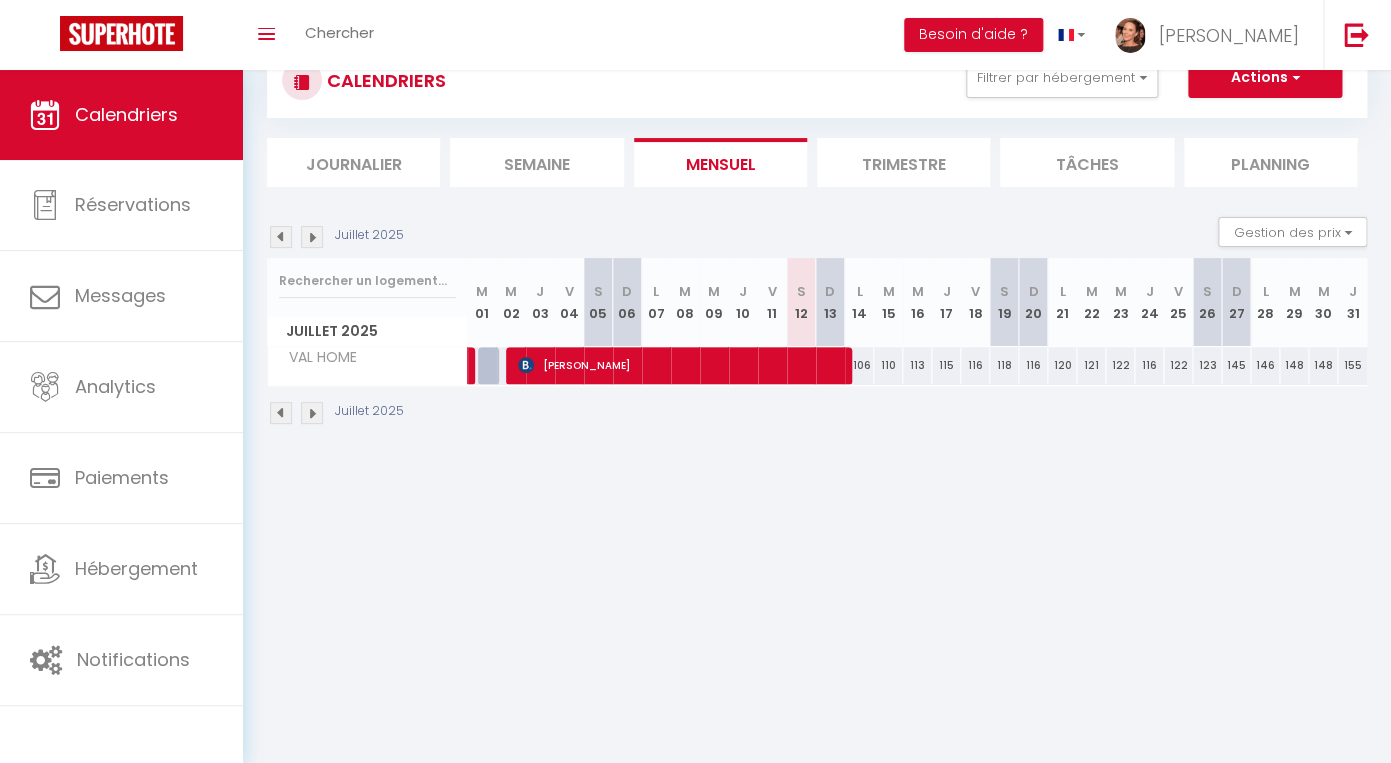 click at bounding box center [281, 237] 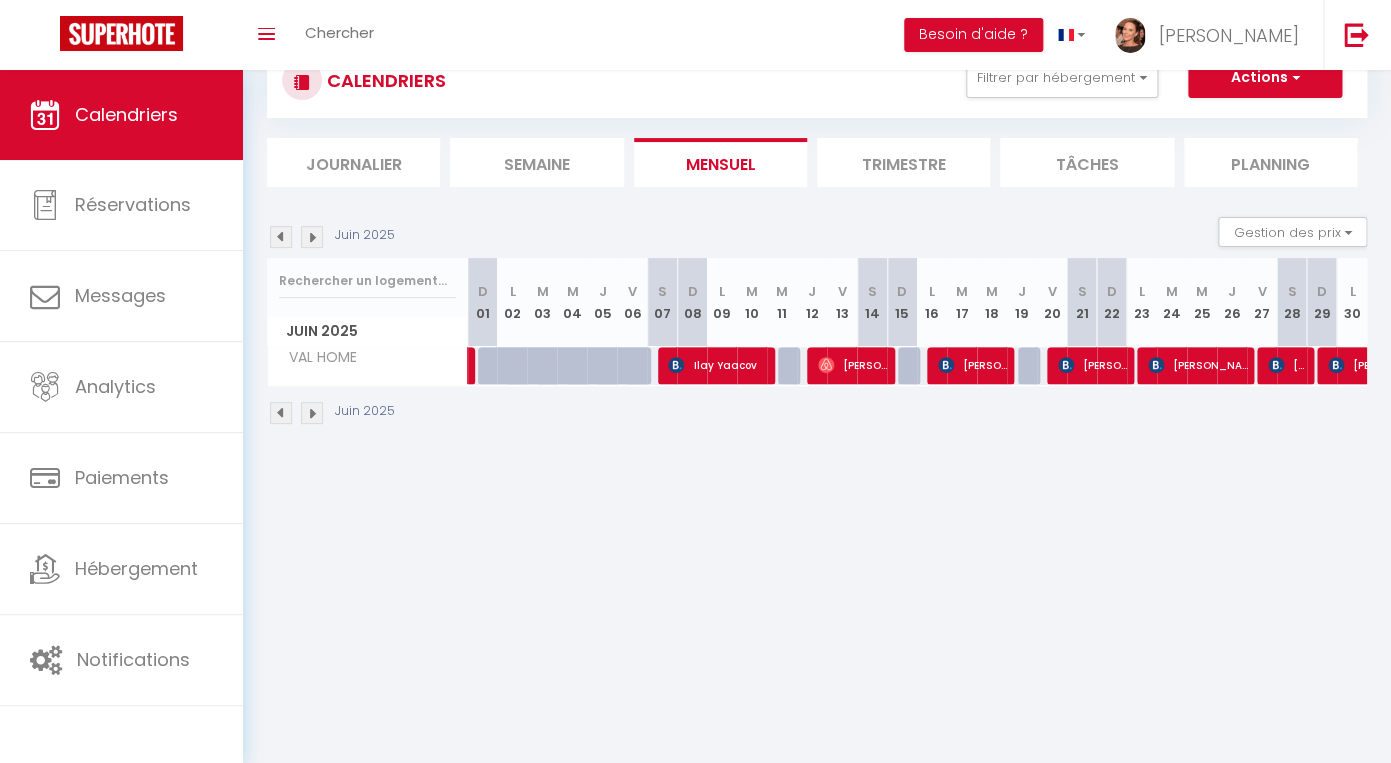 click on "[PERSON_NAME]" at bounding box center [973, 365] 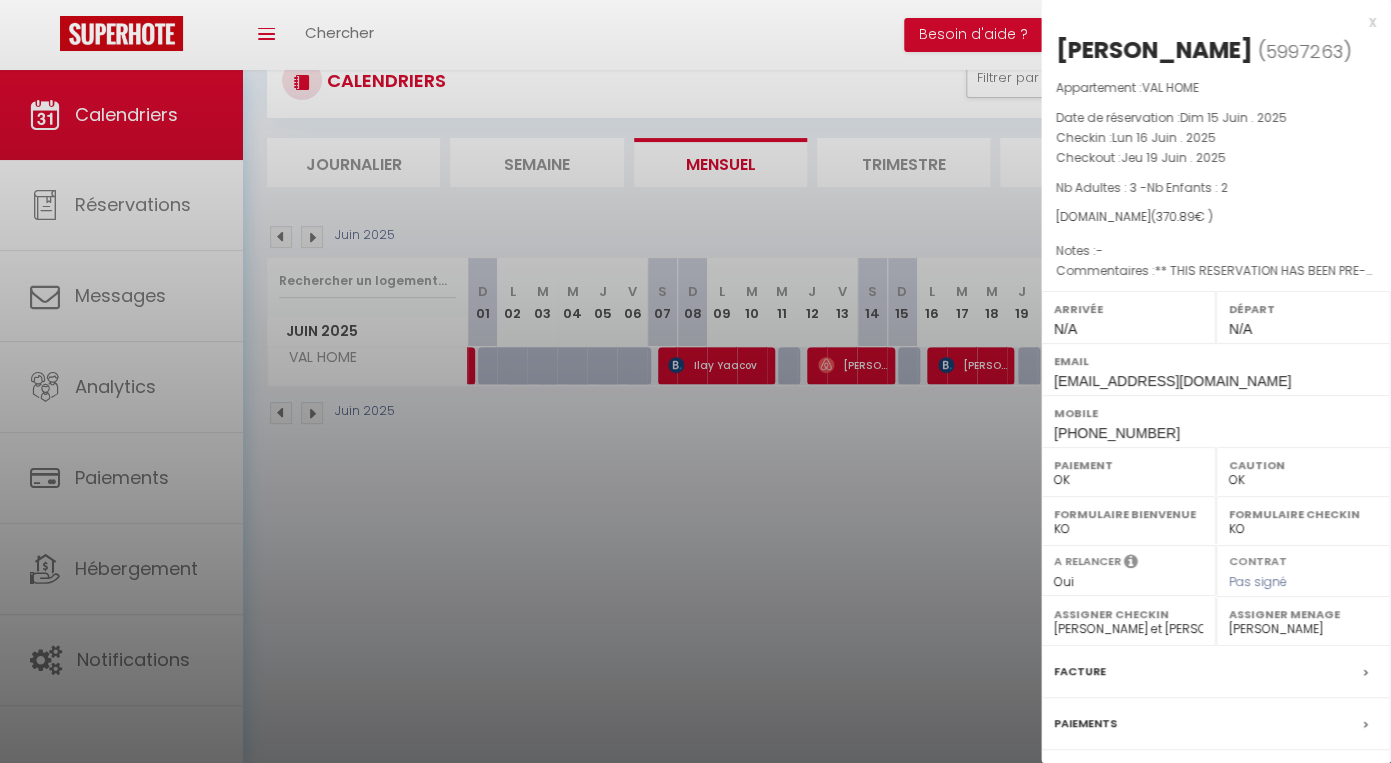 scroll, scrollTop: 169, scrollLeft: 0, axis: vertical 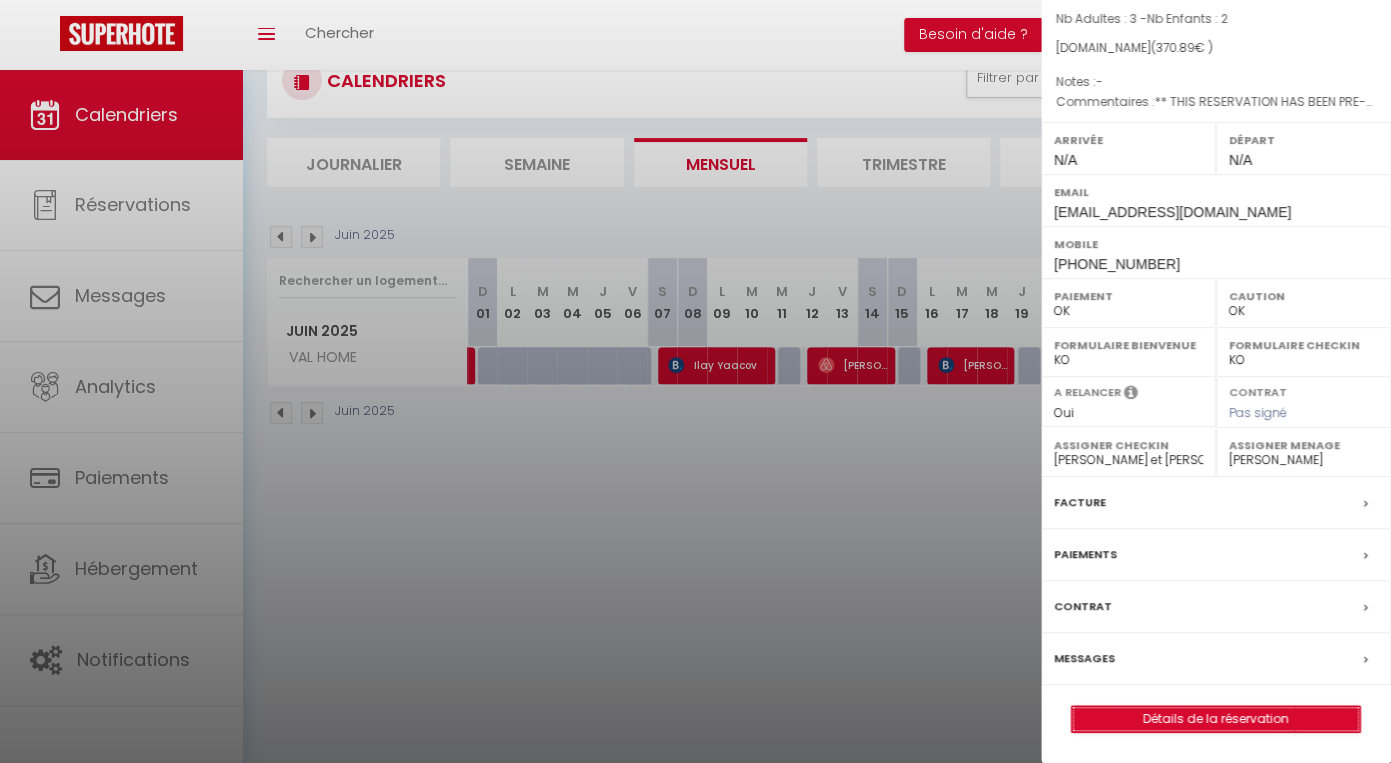 click on "Détails de la réservation" at bounding box center (1216, 719) 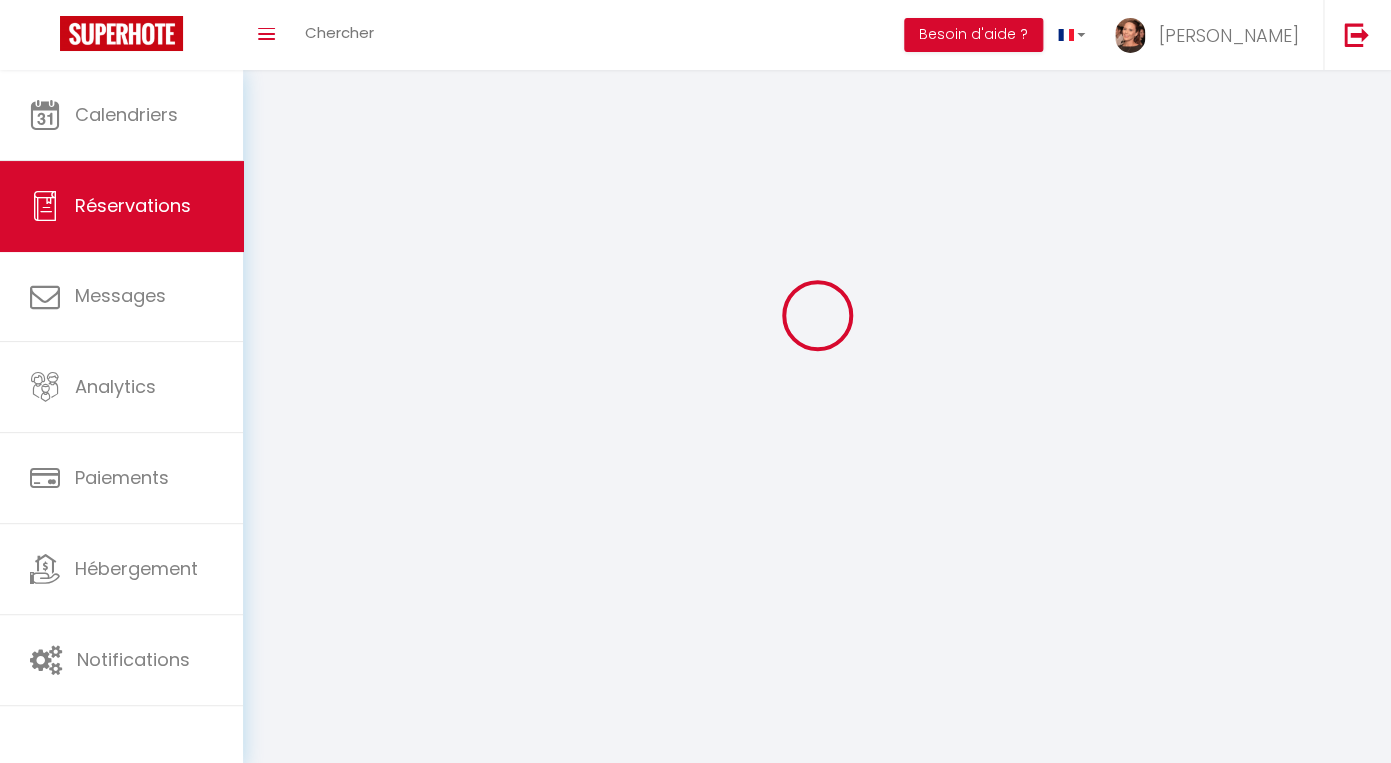scroll, scrollTop: 0, scrollLeft: 0, axis: both 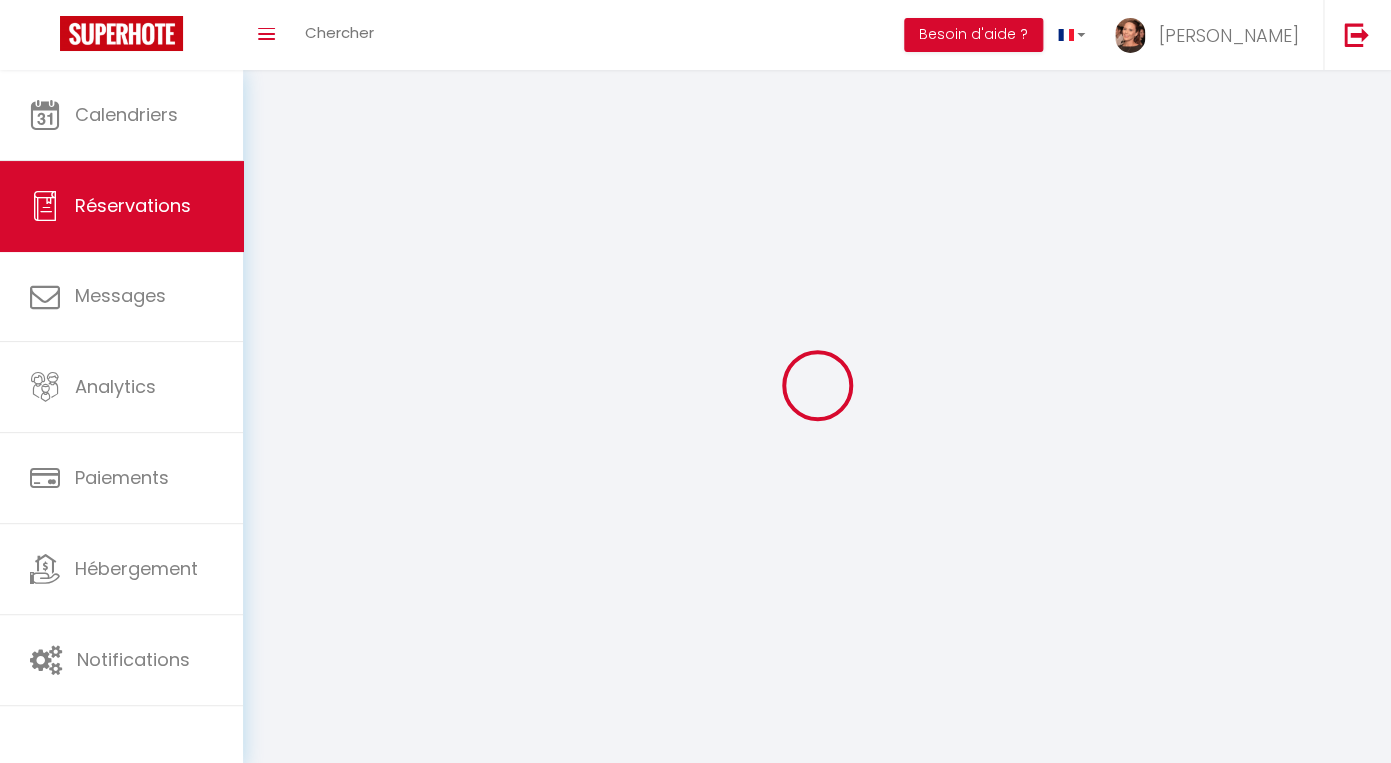 type on "Georgiana" 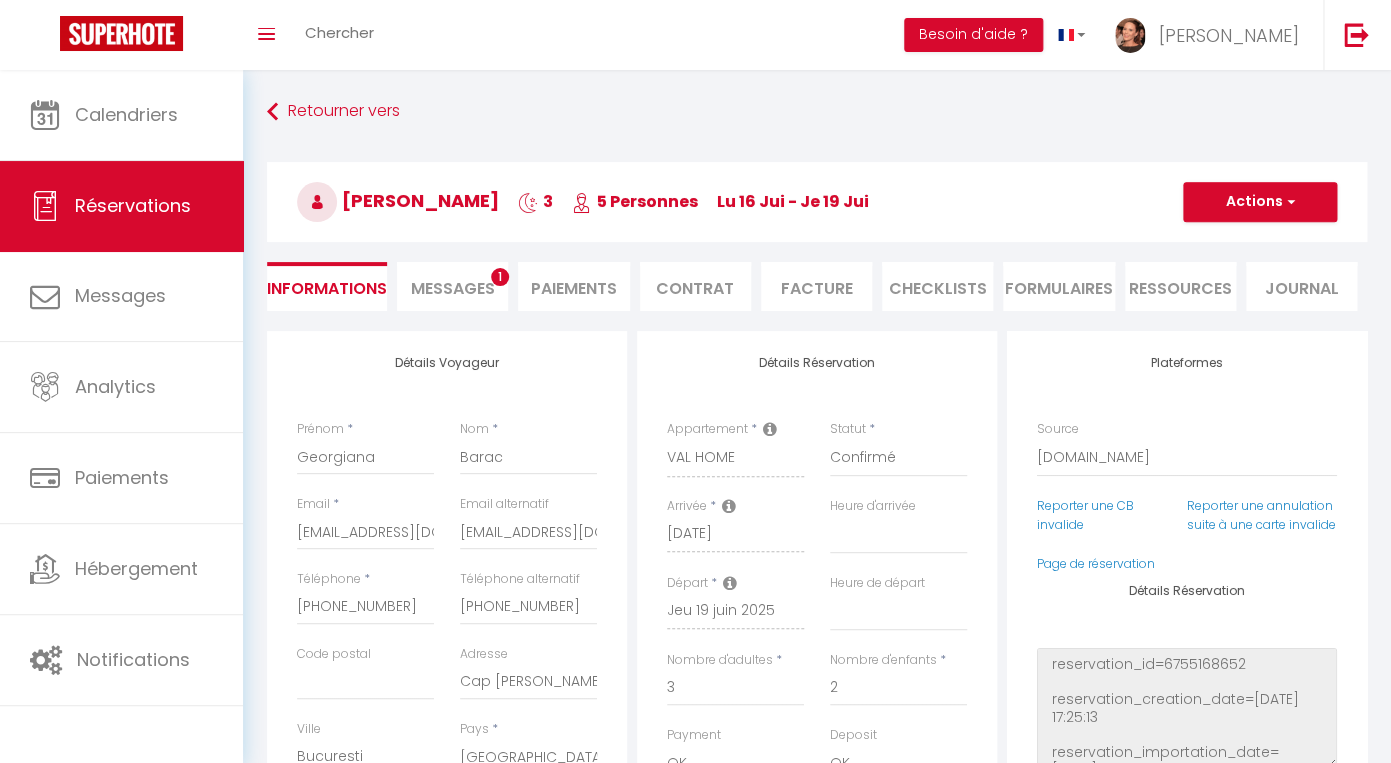 type on "101" 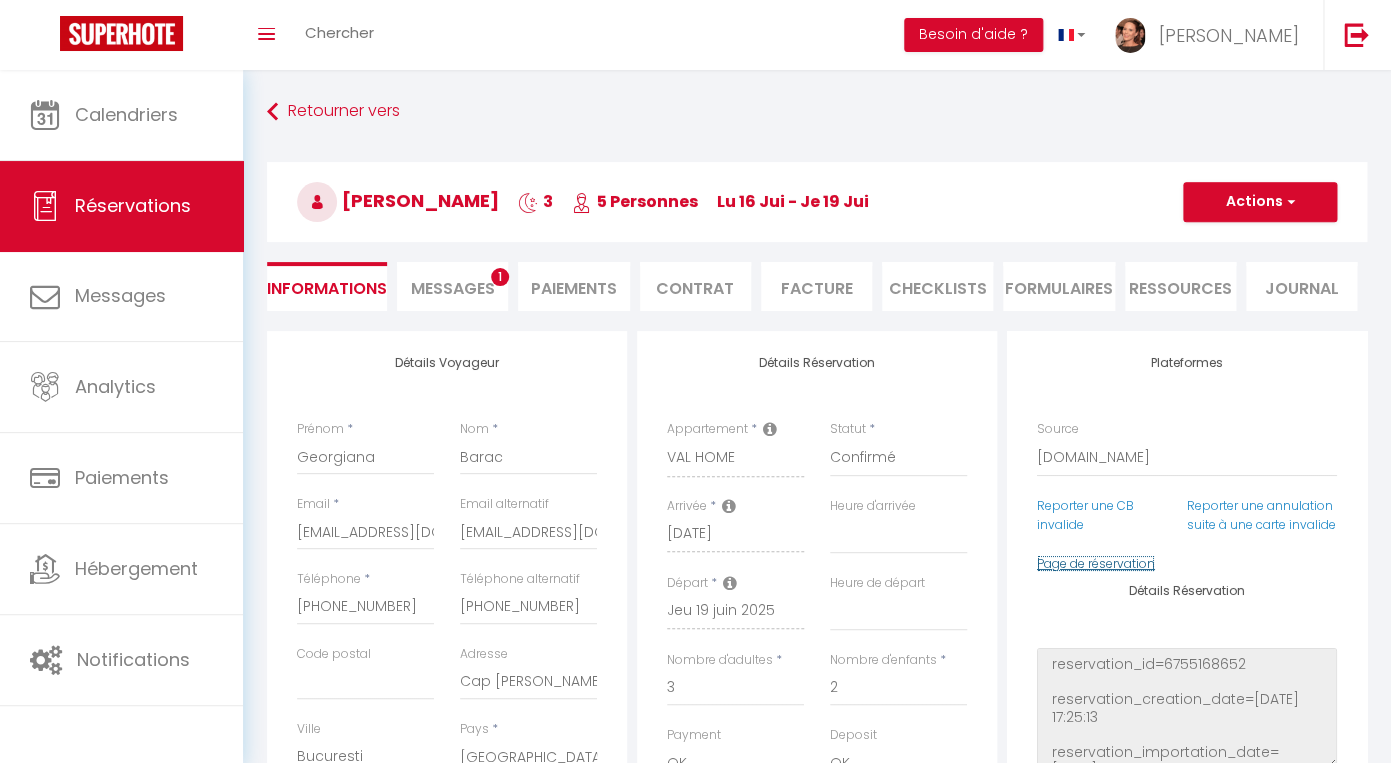 click on "Page de réservation" at bounding box center (1096, 563) 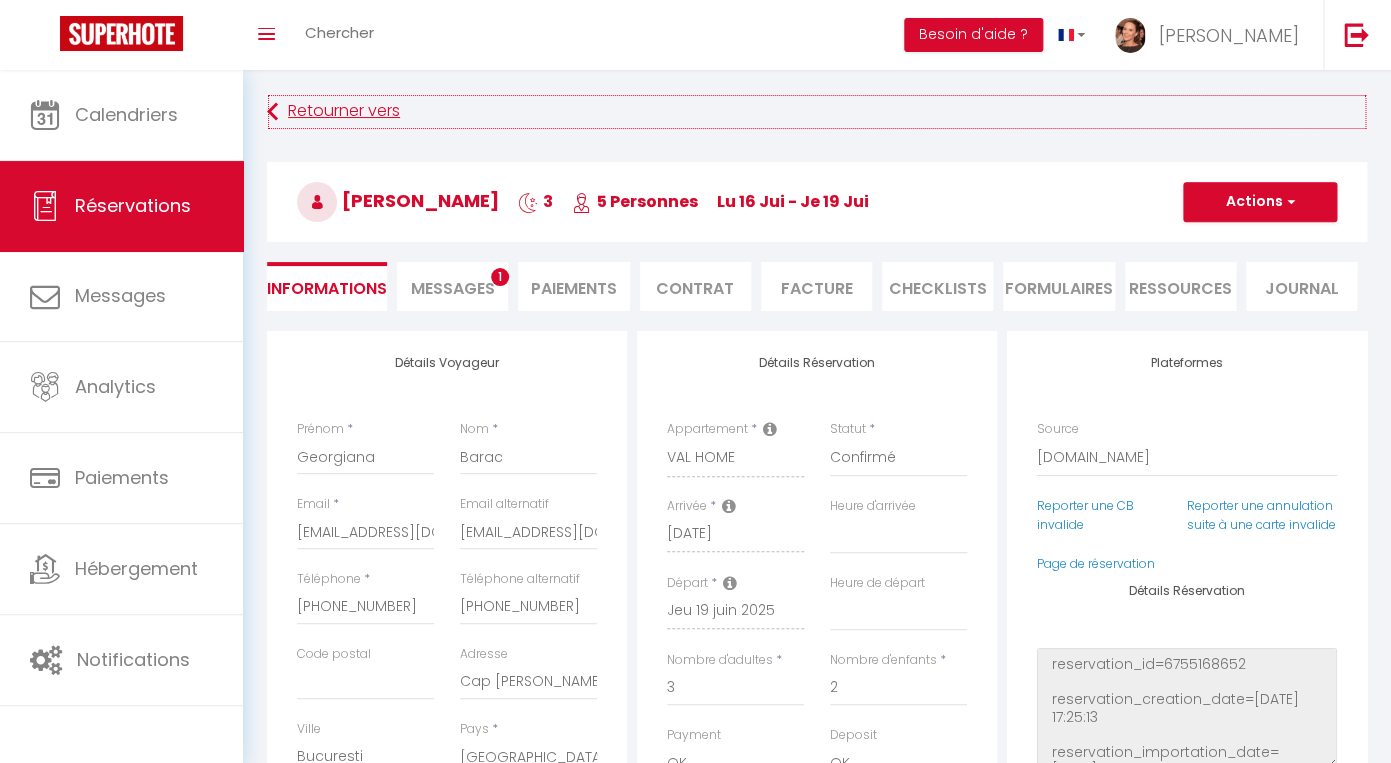 click on "Retourner vers" at bounding box center [817, 112] 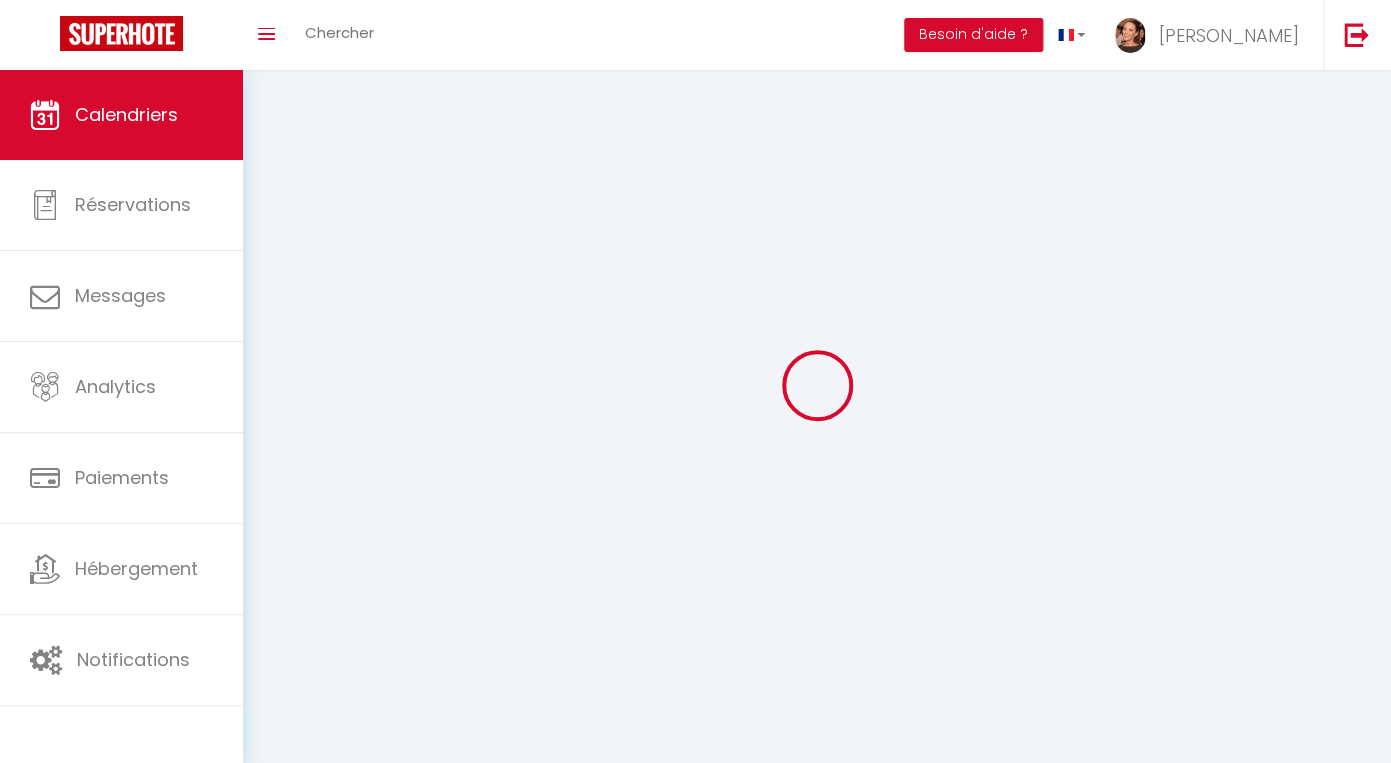 scroll, scrollTop: 70, scrollLeft: 0, axis: vertical 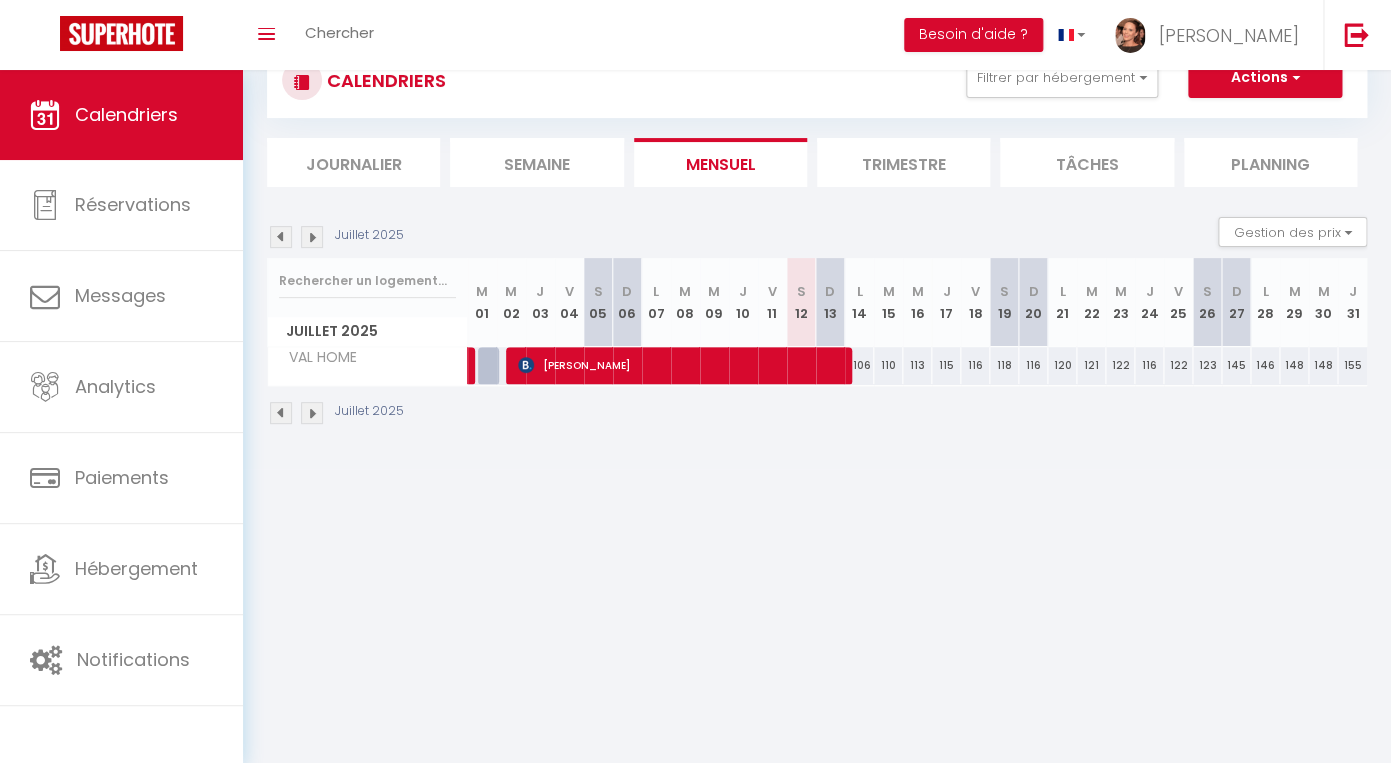 click at bounding box center (281, 237) 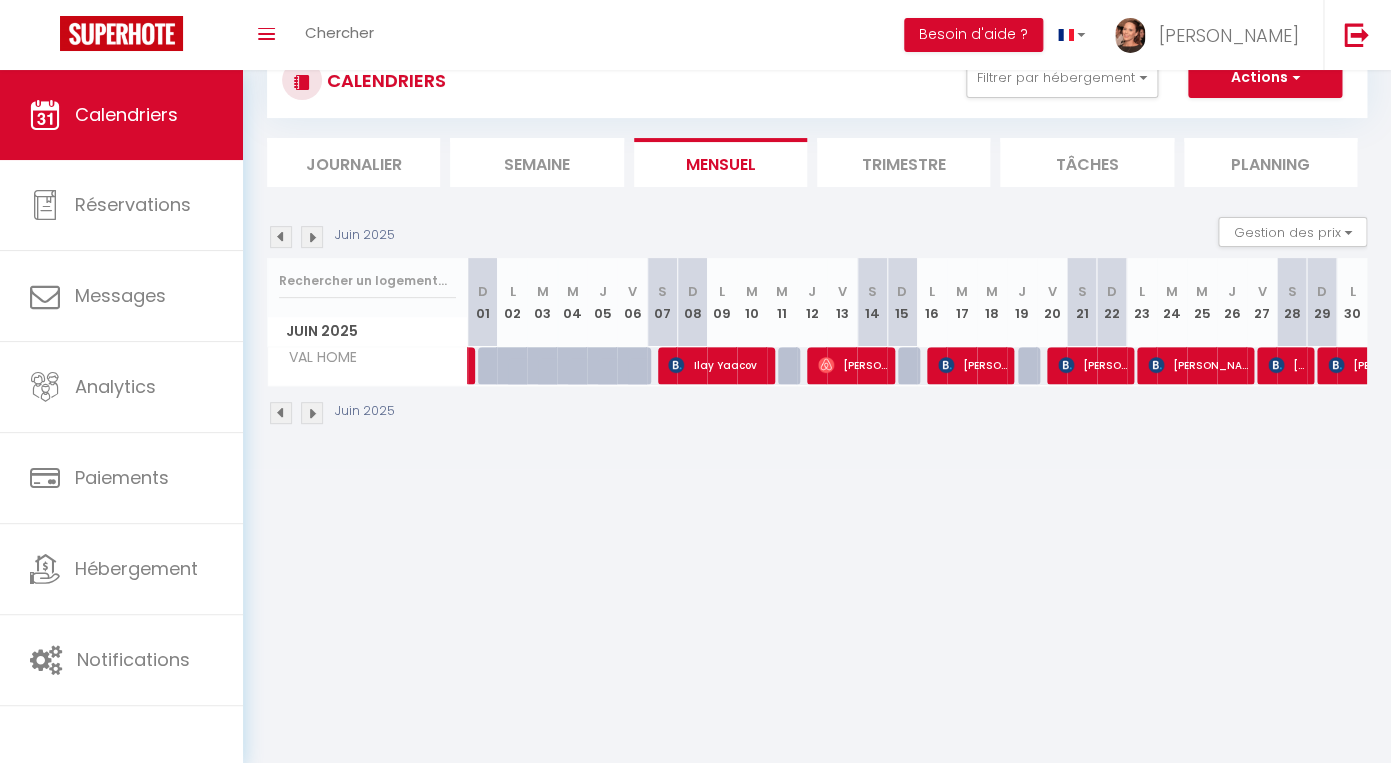 click on "[PERSON_NAME]" at bounding box center [1093, 365] 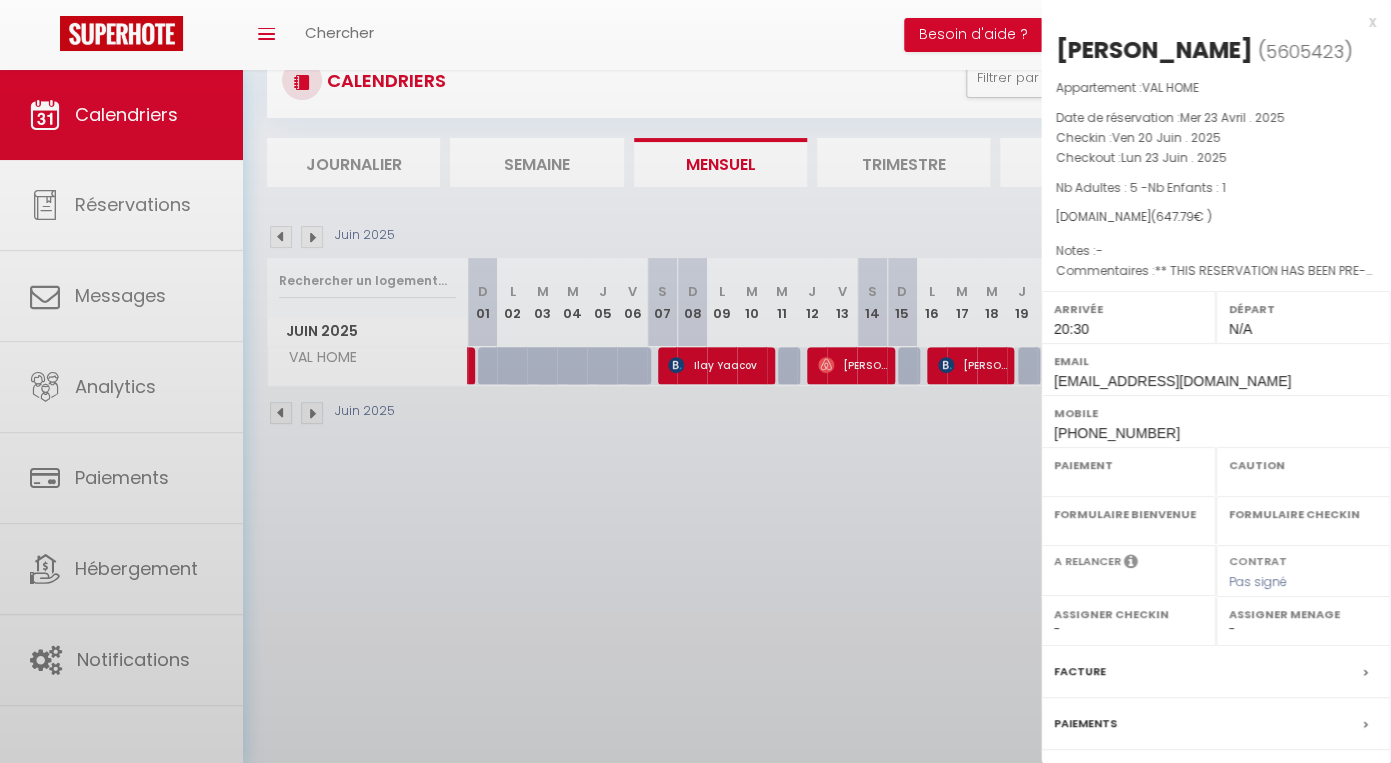 select on "OK" 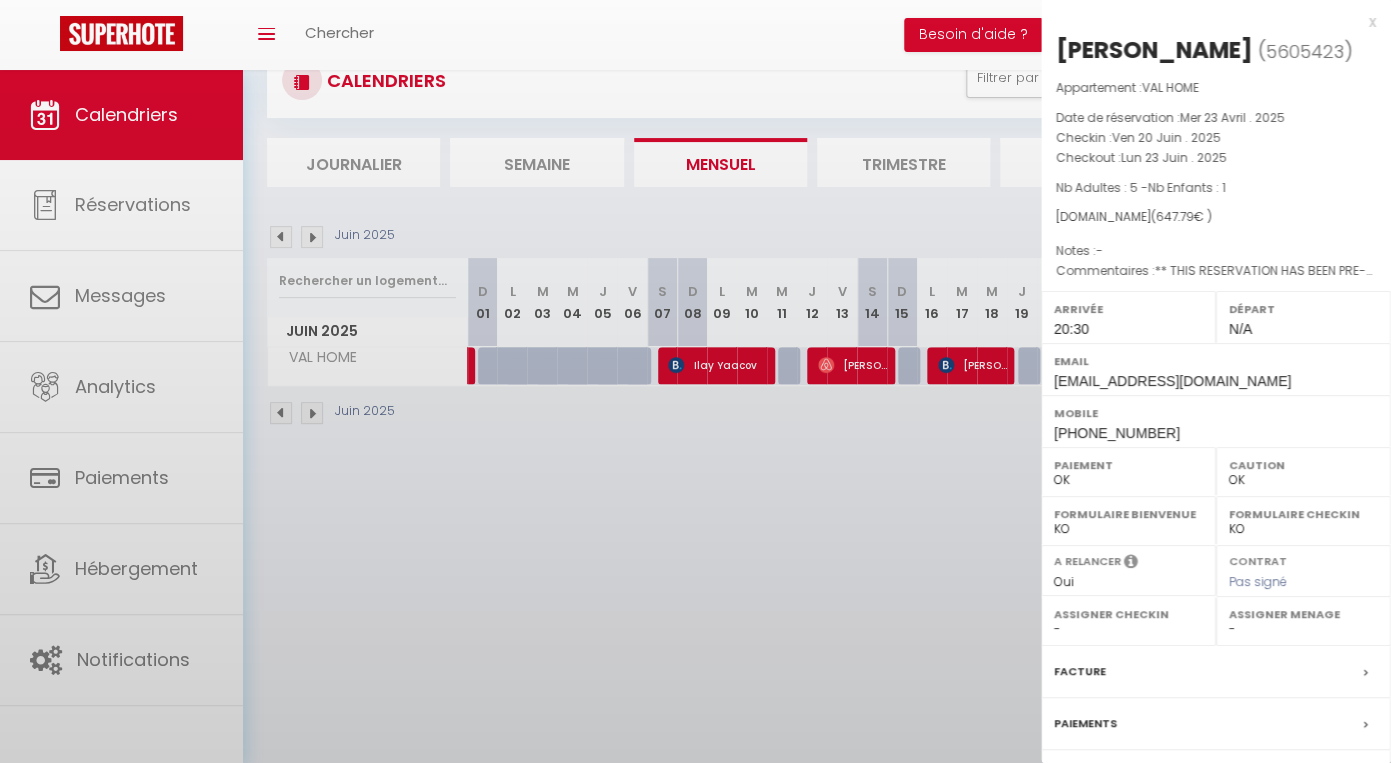 scroll, scrollTop: 169, scrollLeft: 0, axis: vertical 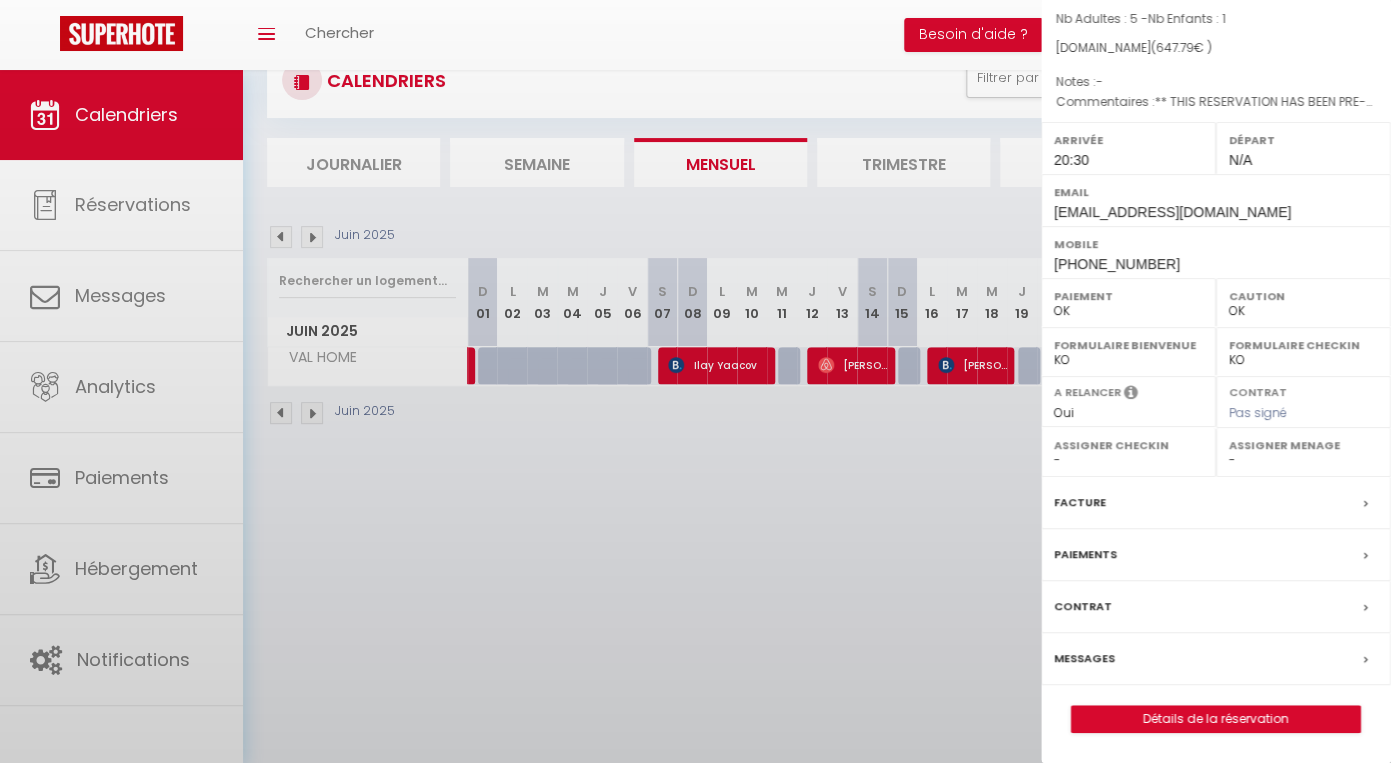 select on "32499" 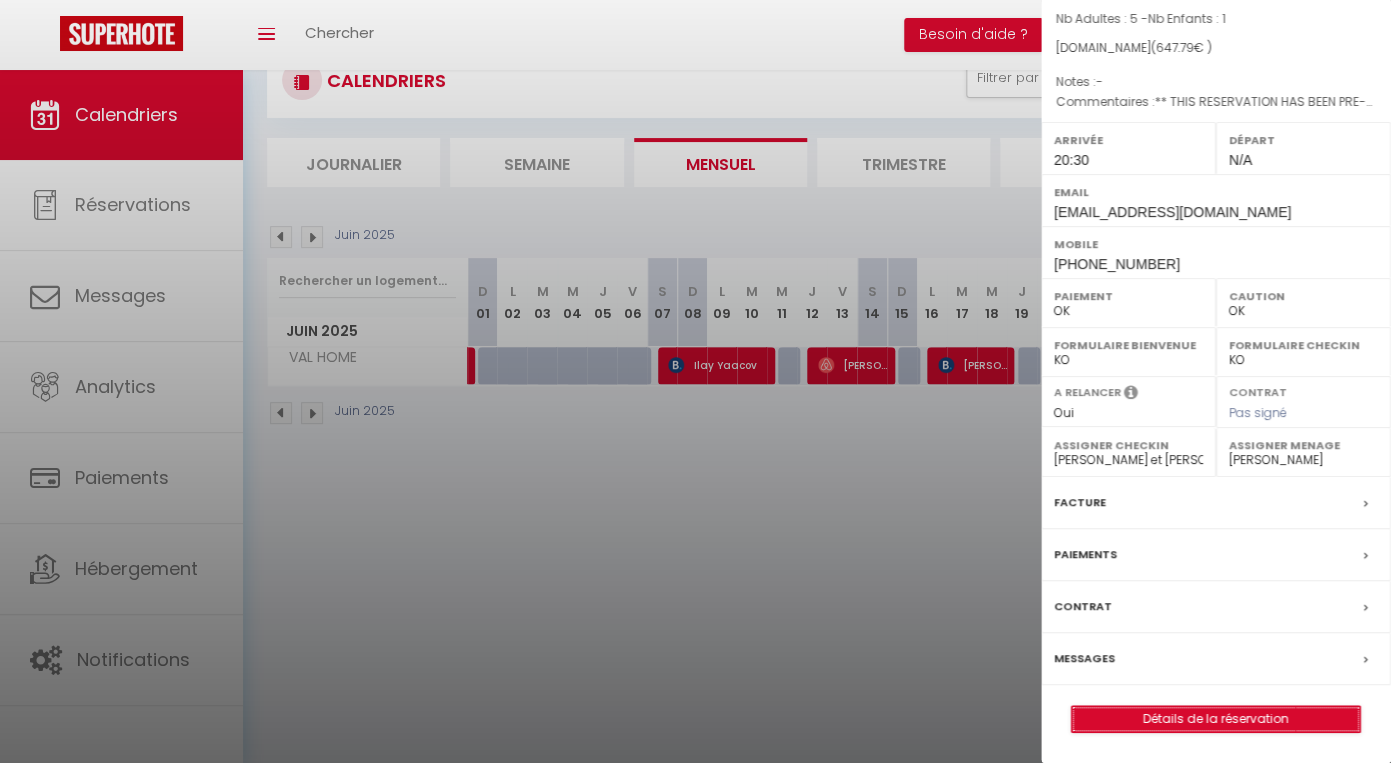 click on "Détails de la réservation" at bounding box center (1216, 719) 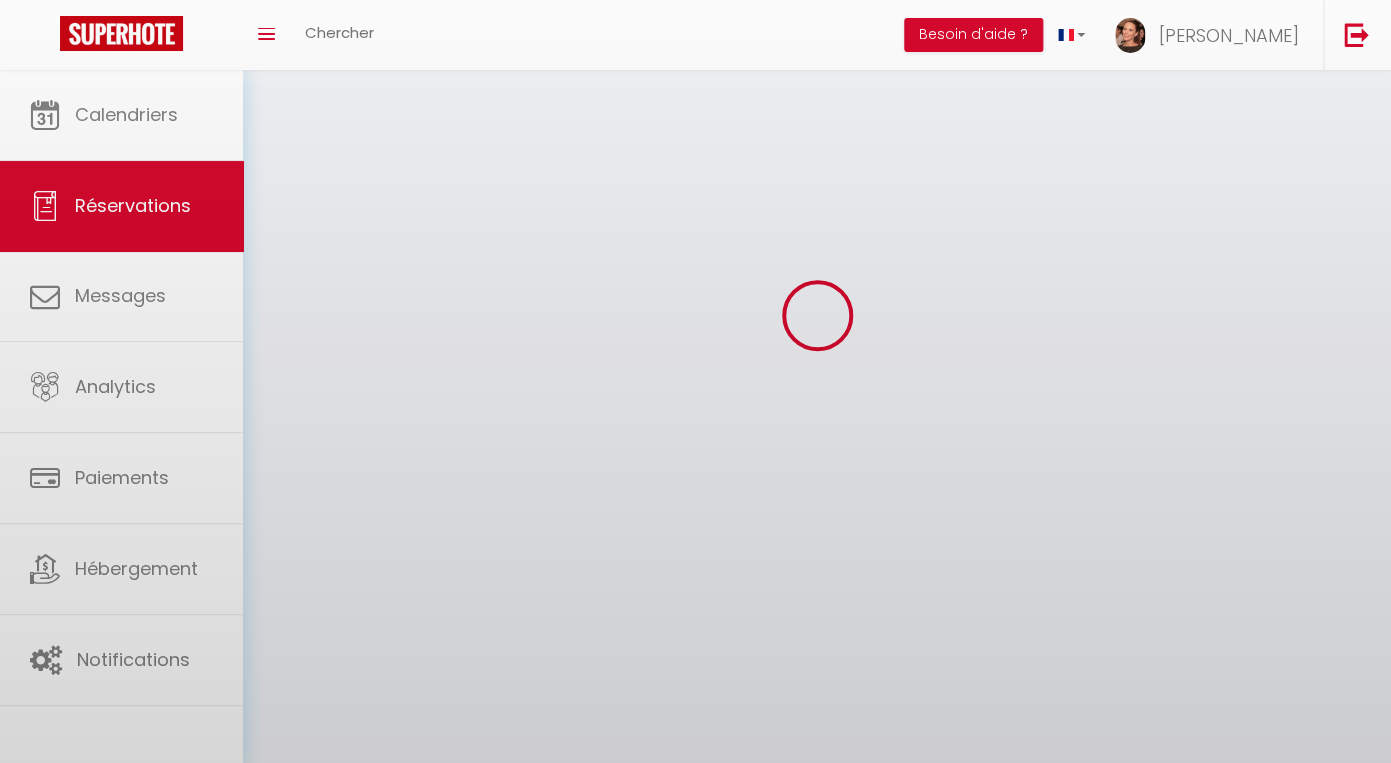 scroll, scrollTop: 0, scrollLeft: 0, axis: both 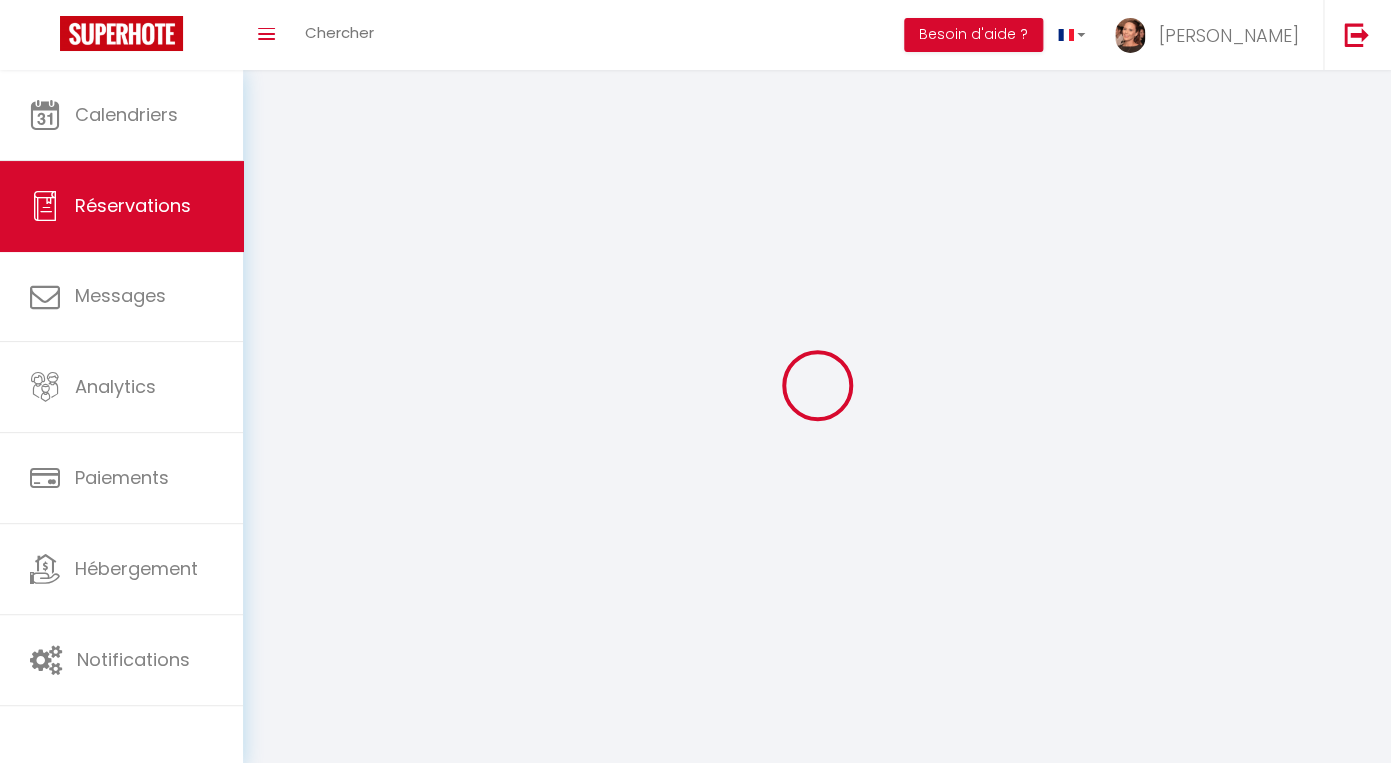 type on "Feven" 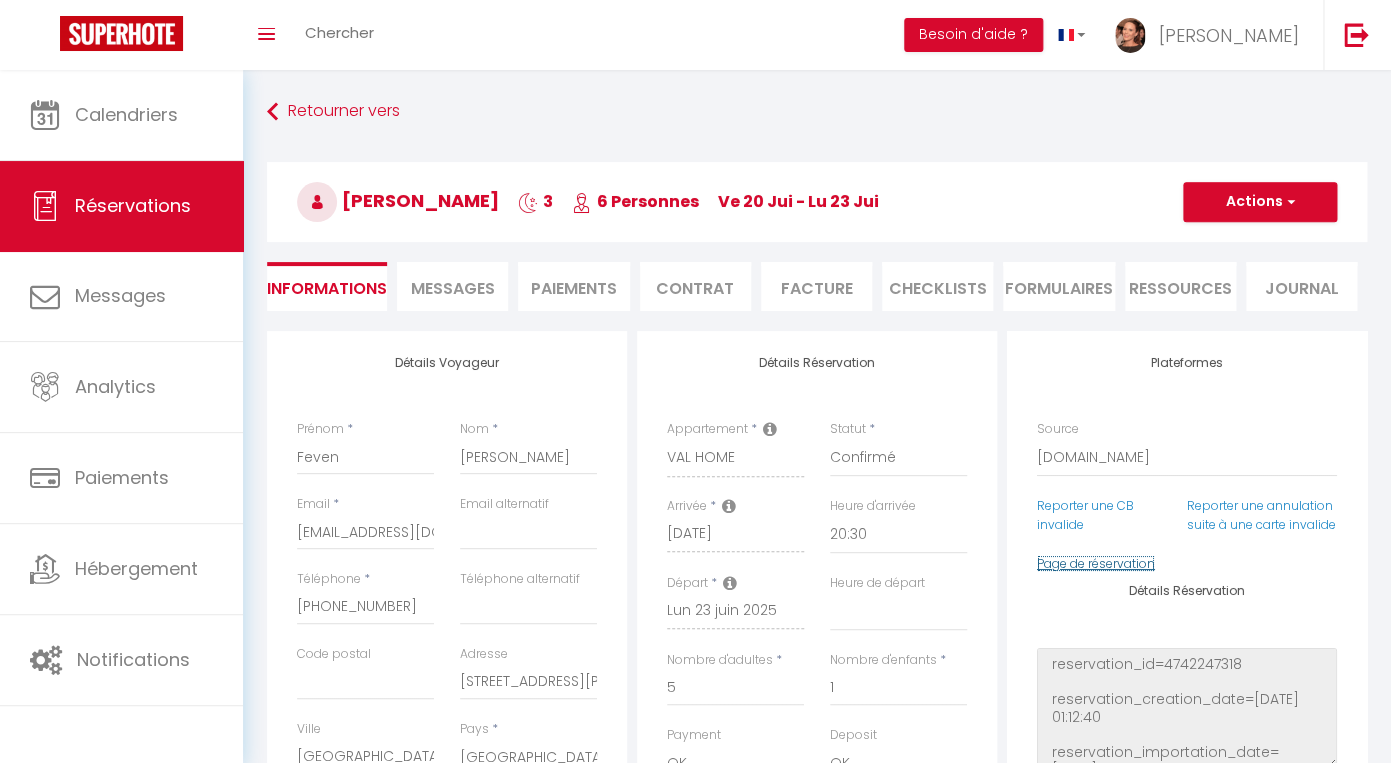 click on "Page de réservation" at bounding box center [1096, 563] 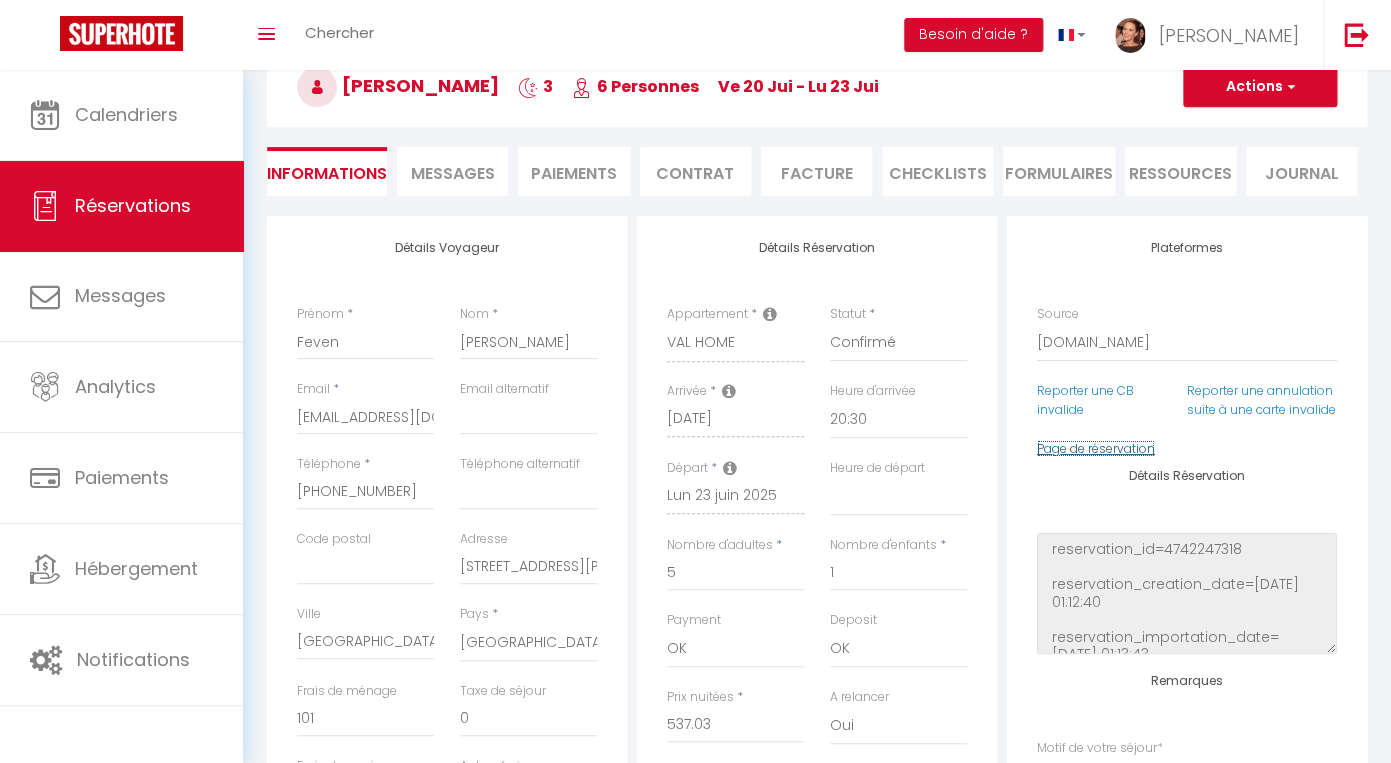 scroll, scrollTop: 0, scrollLeft: 0, axis: both 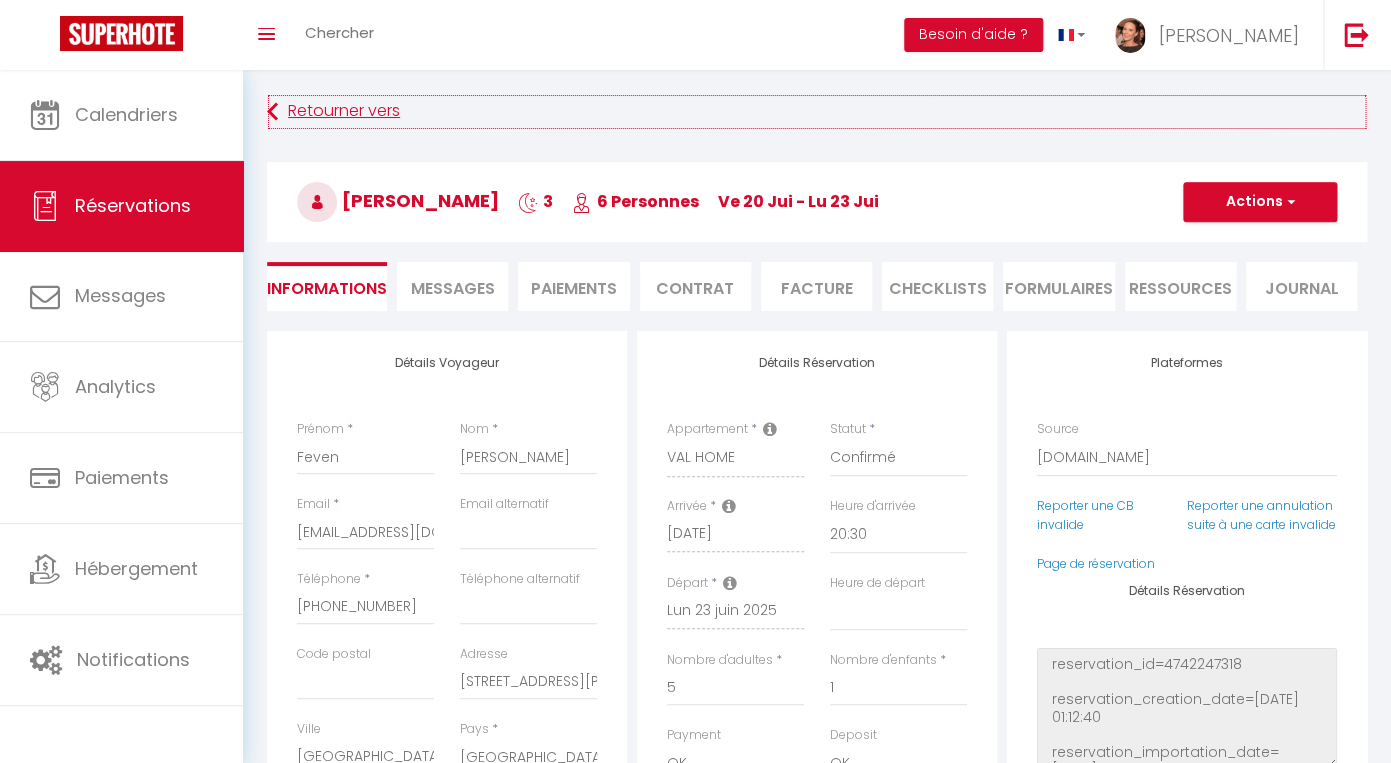 click at bounding box center (272, 112) 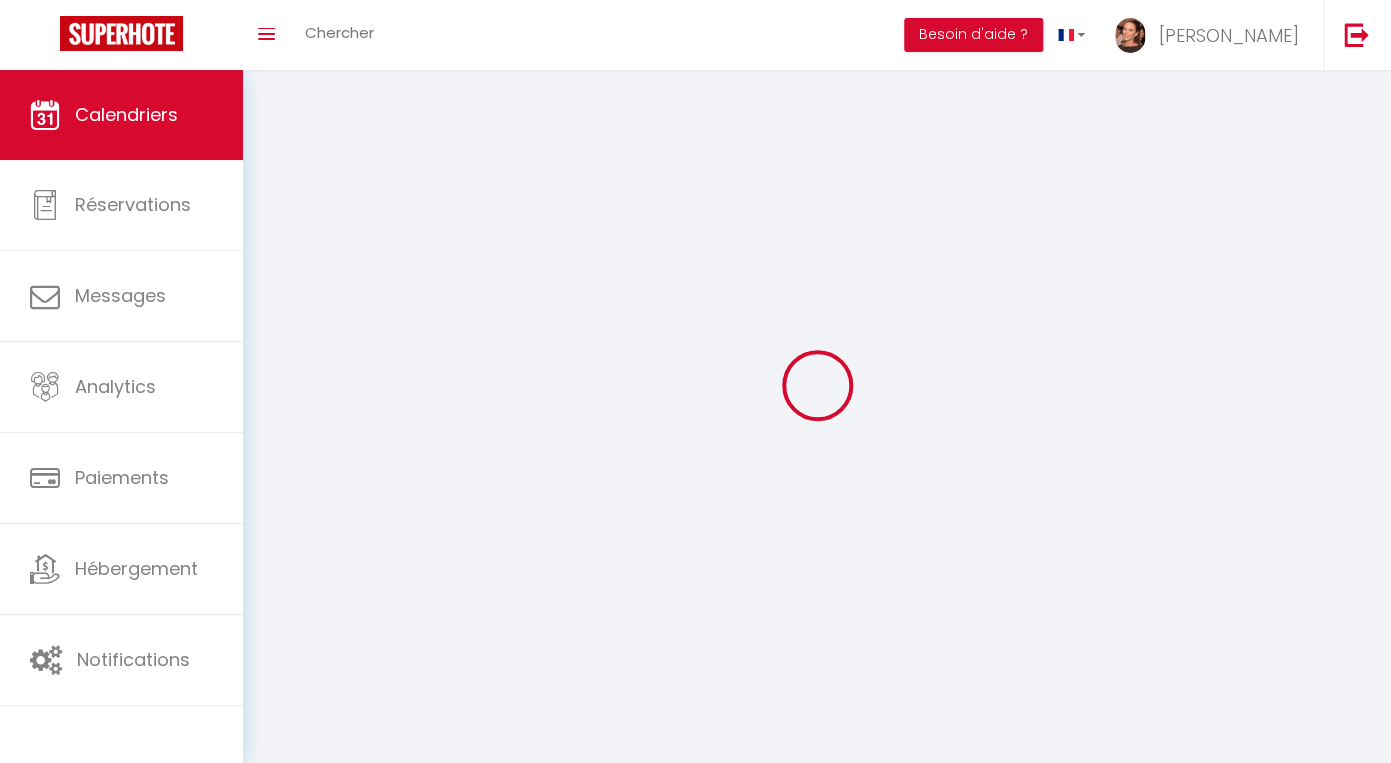 scroll, scrollTop: 70, scrollLeft: 0, axis: vertical 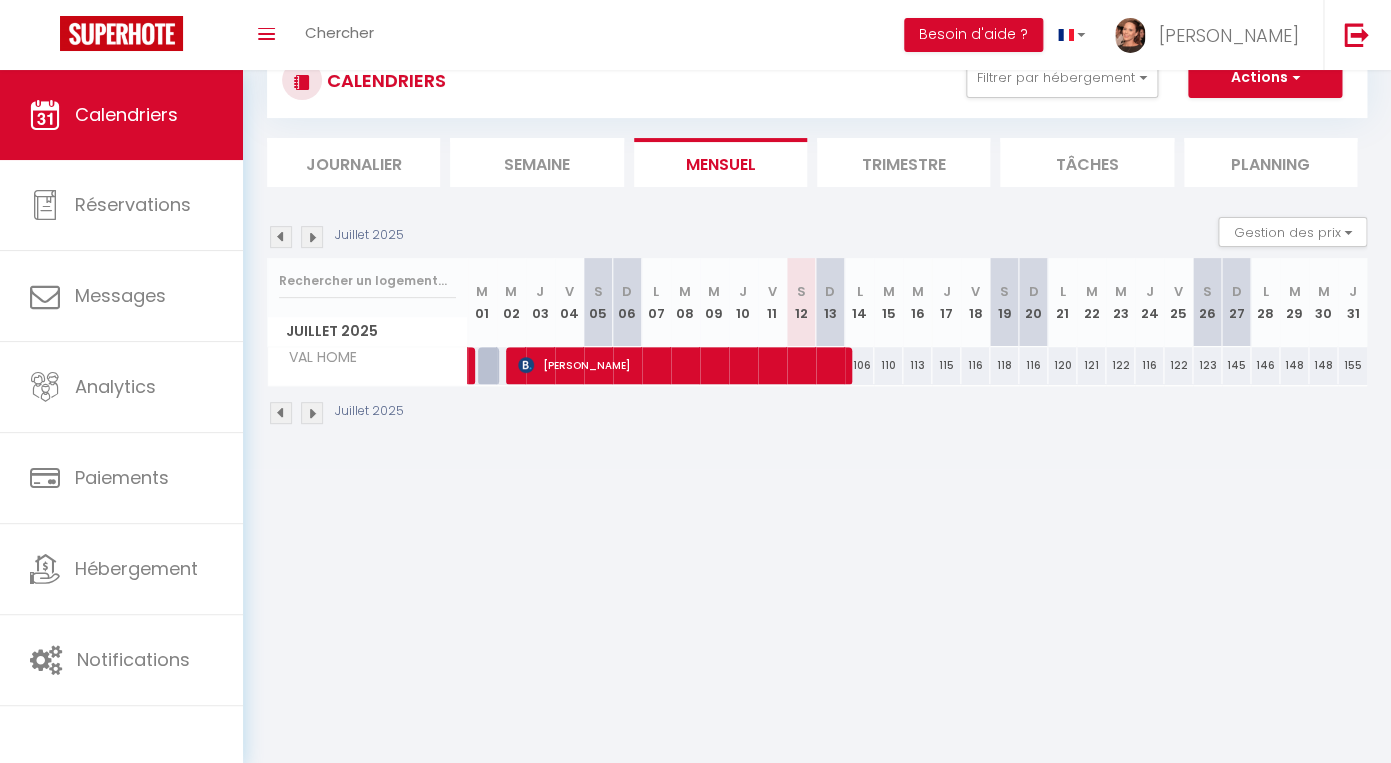 click at bounding box center [281, 237] 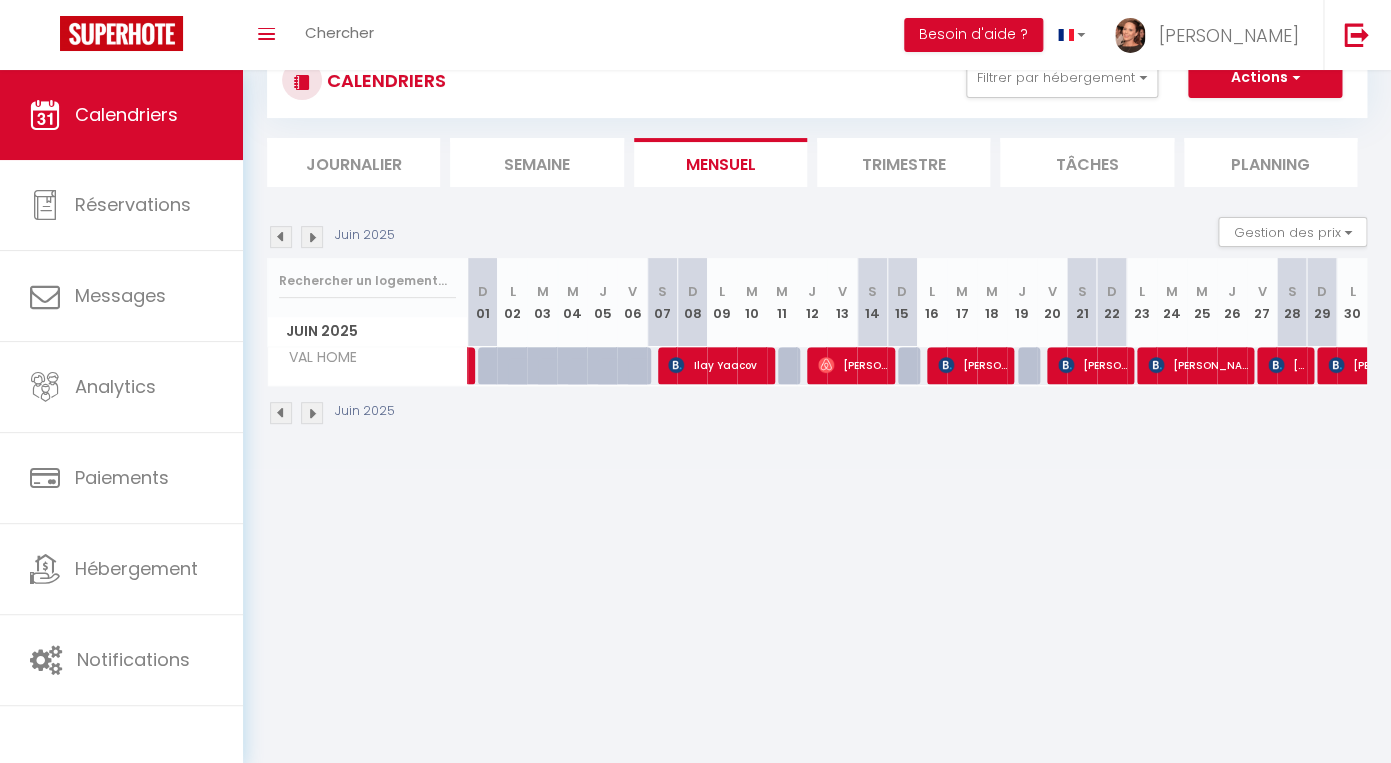 click on "[PERSON_NAME]" at bounding box center [1198, 365] 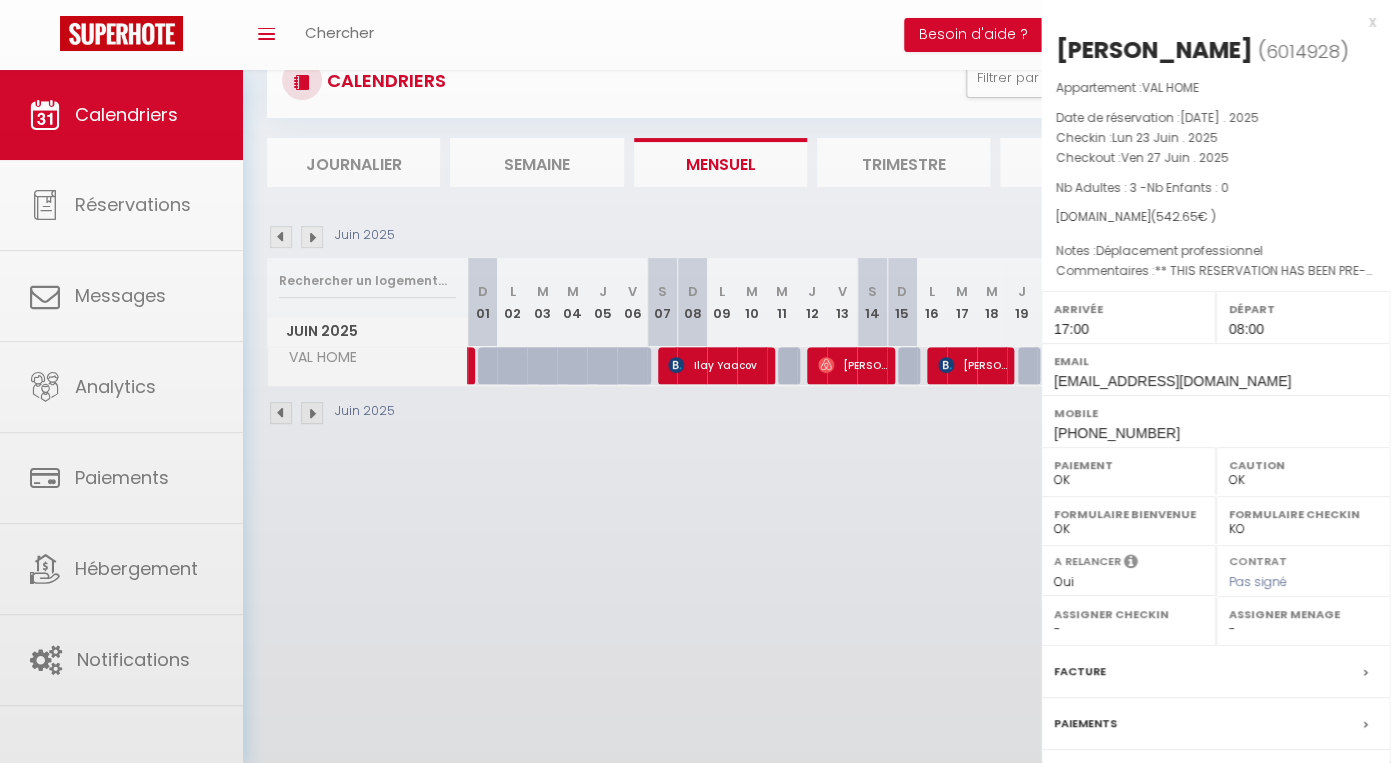 scroll, scrollTop: 169, scrollLeft: 0, axis: vertical 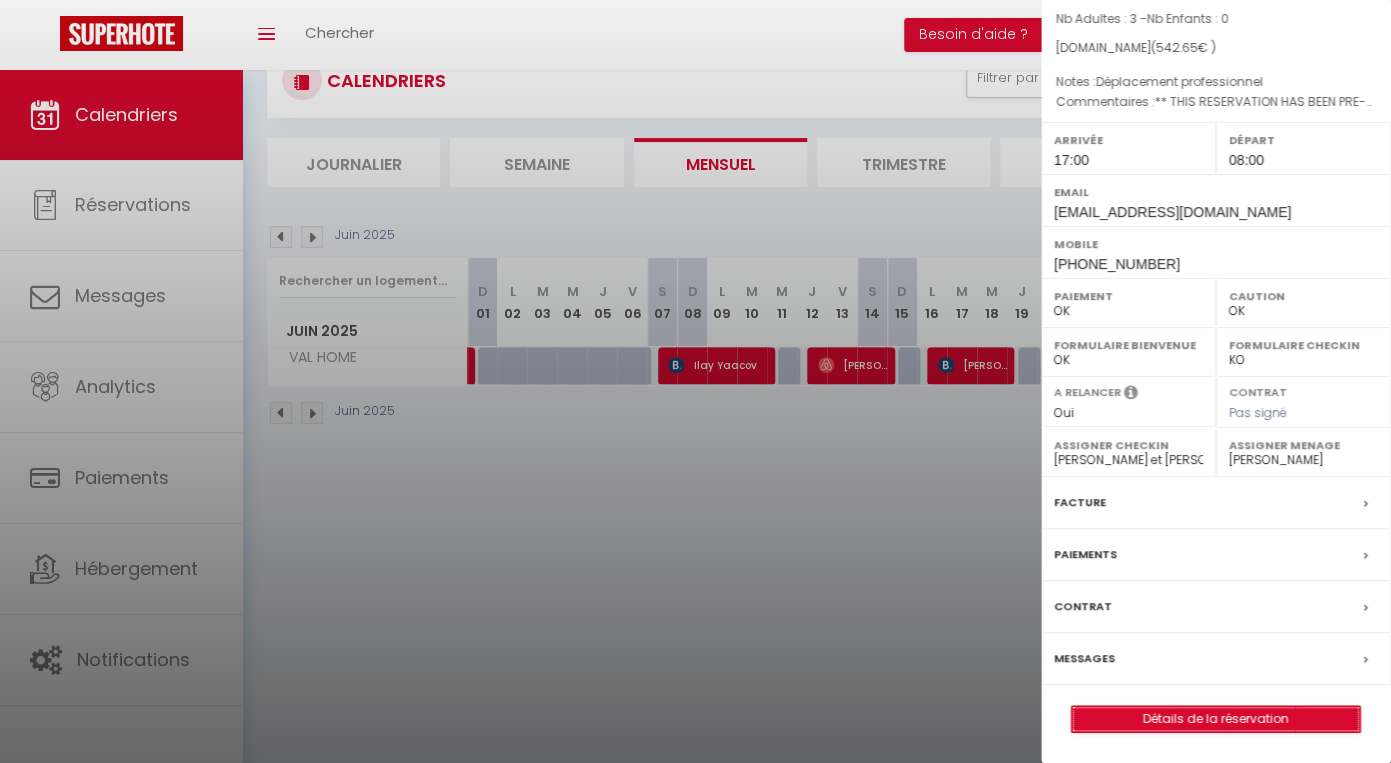 click on "Détails de la réservation" at bounding box center [1216, 719] 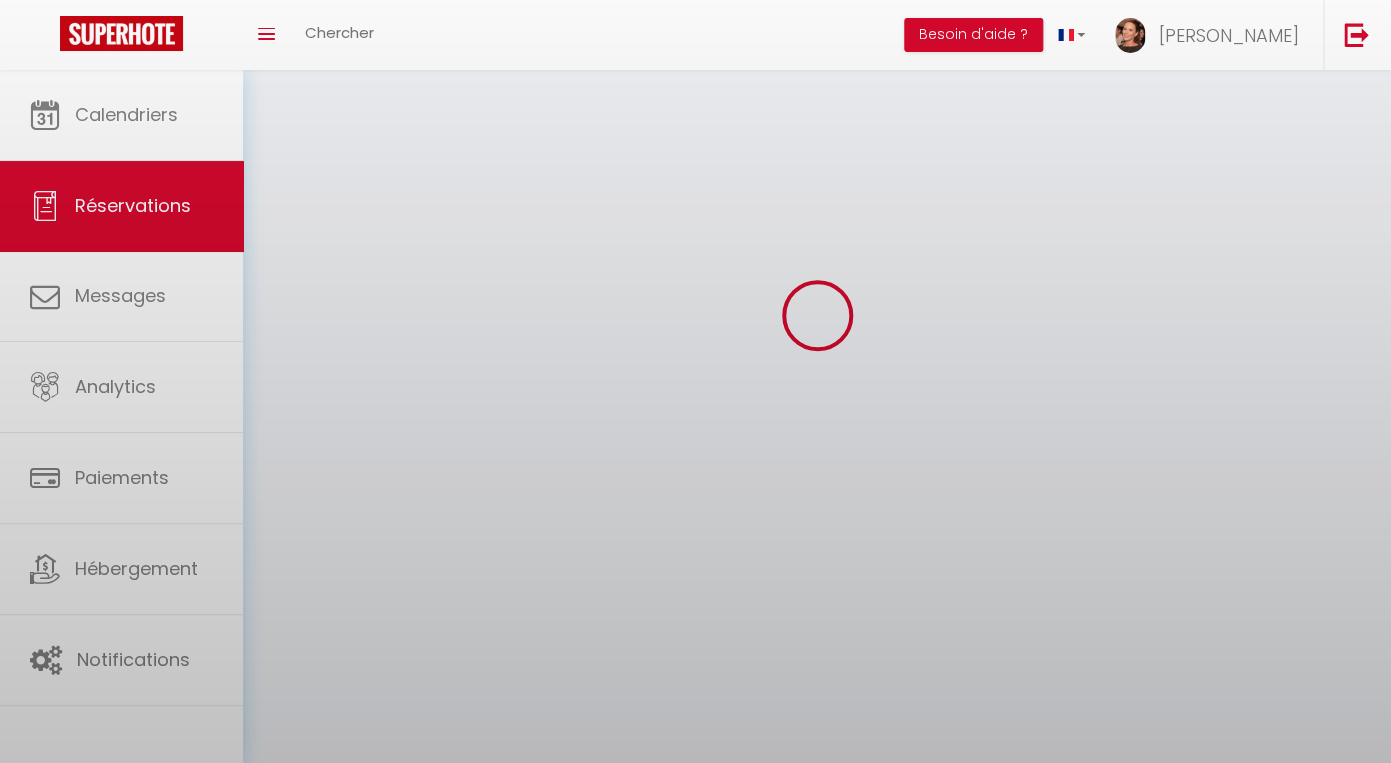 scroll, scrollTop: 0, scrollLeft: 0, axis: both 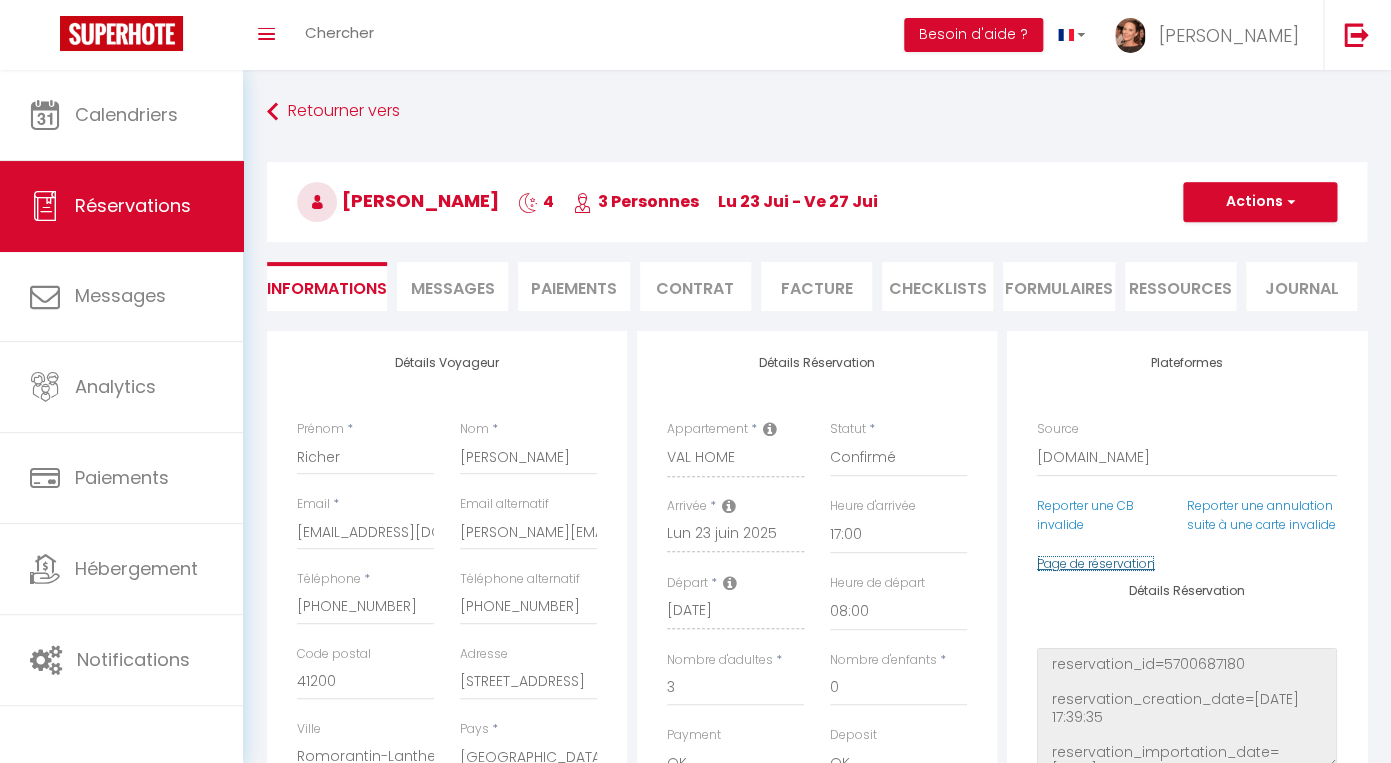 click on "Page de réservation" at bounding box center (1096, 563) 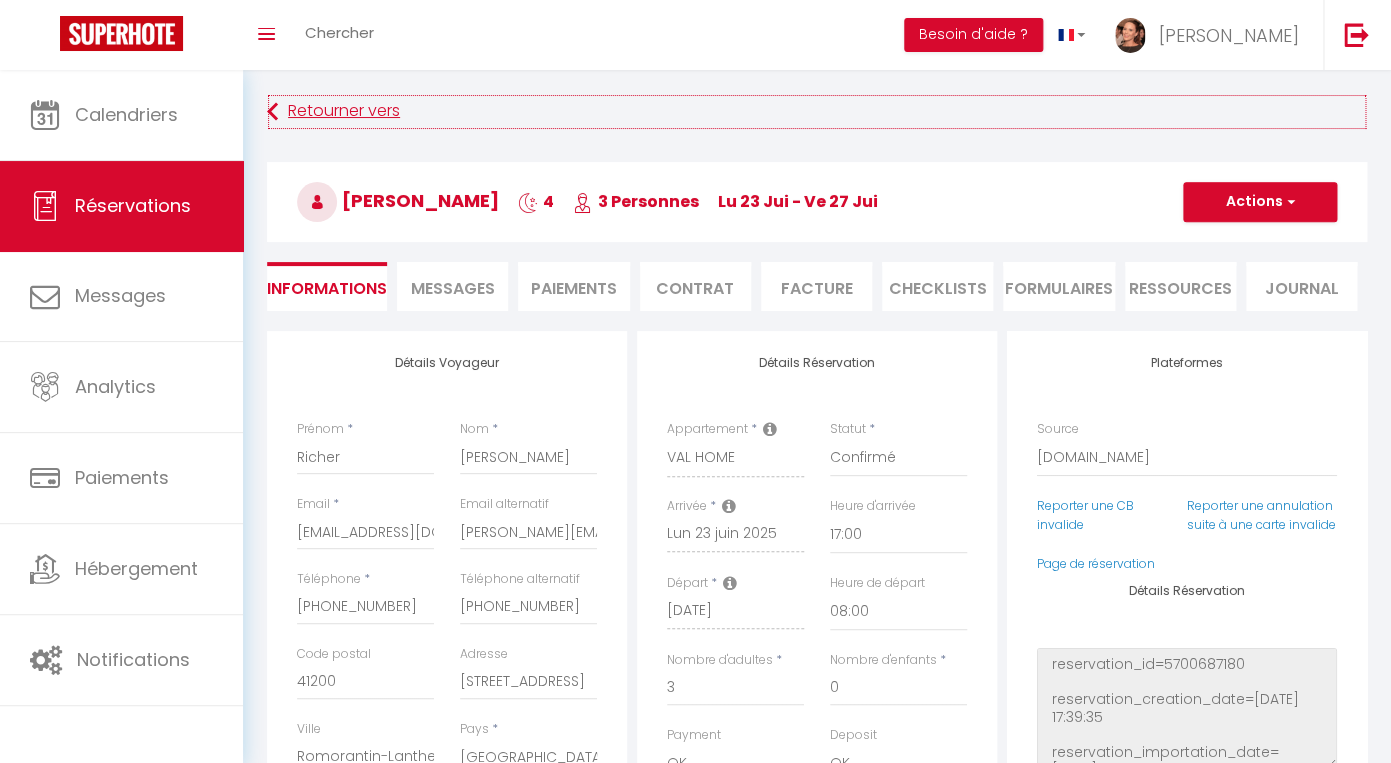 click on "Retourner vers" at bounding box center [817, 112] 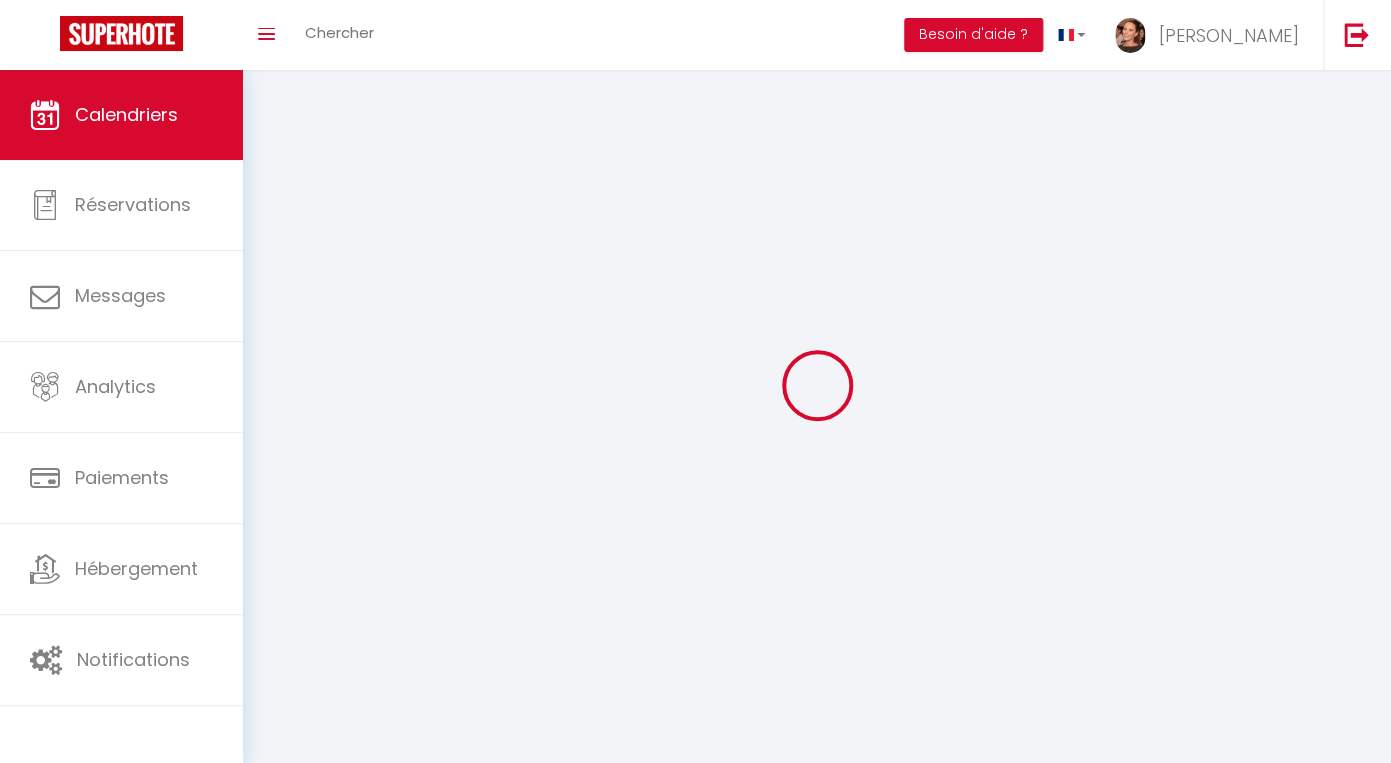 scroll, scrollTop: 70, scrollLeft: 0, axis: vertical 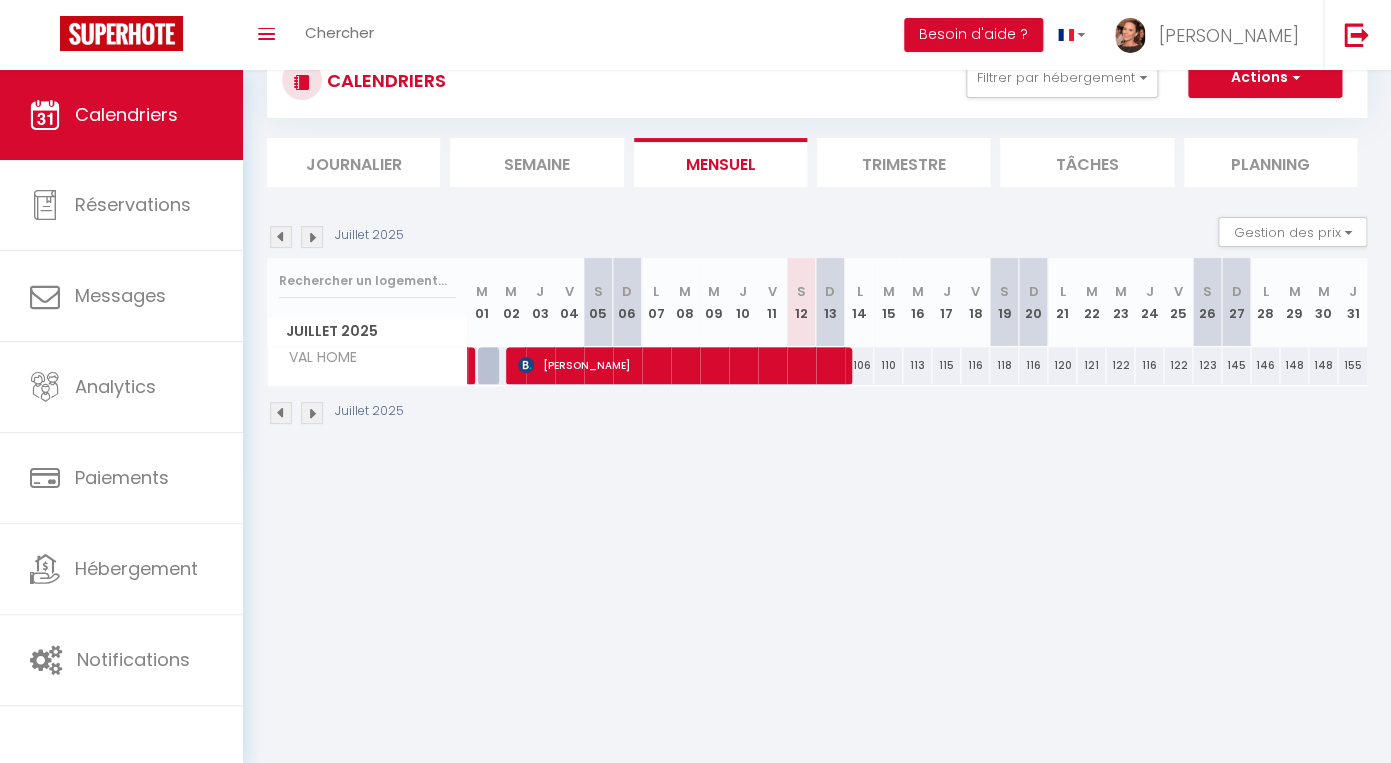 click at bounding box center [281, 237] 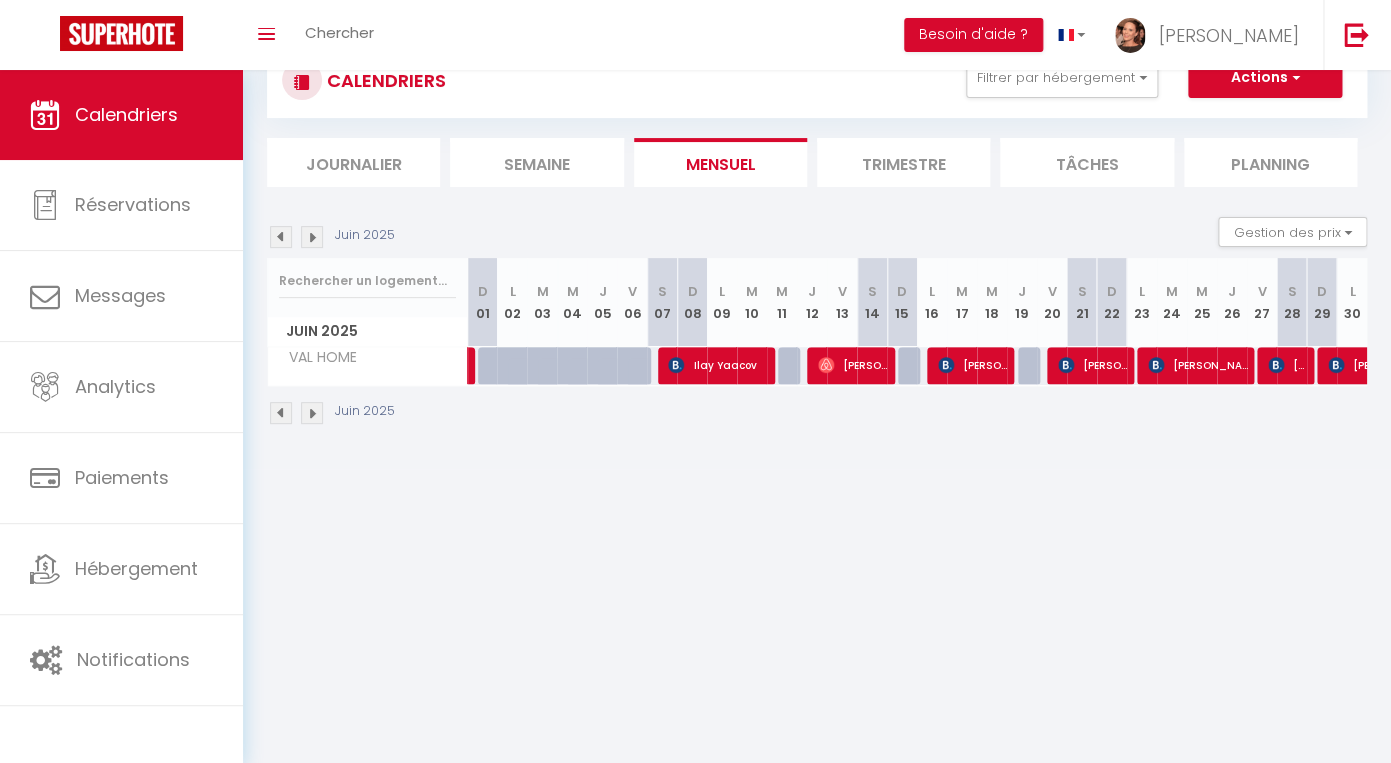 click at bounding box center [1276, 365] 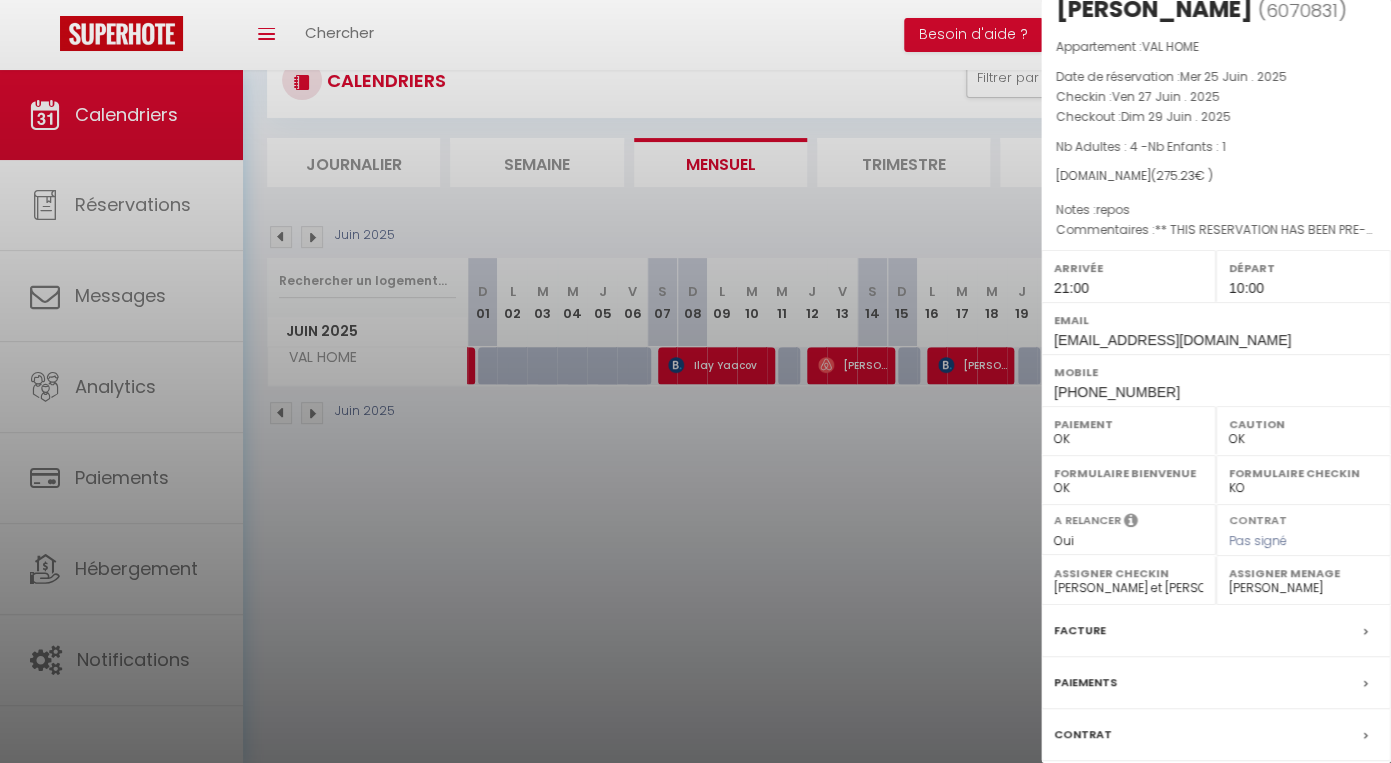 scroll, scrollTop: 169, scrollLeft: 0, axis: vertical 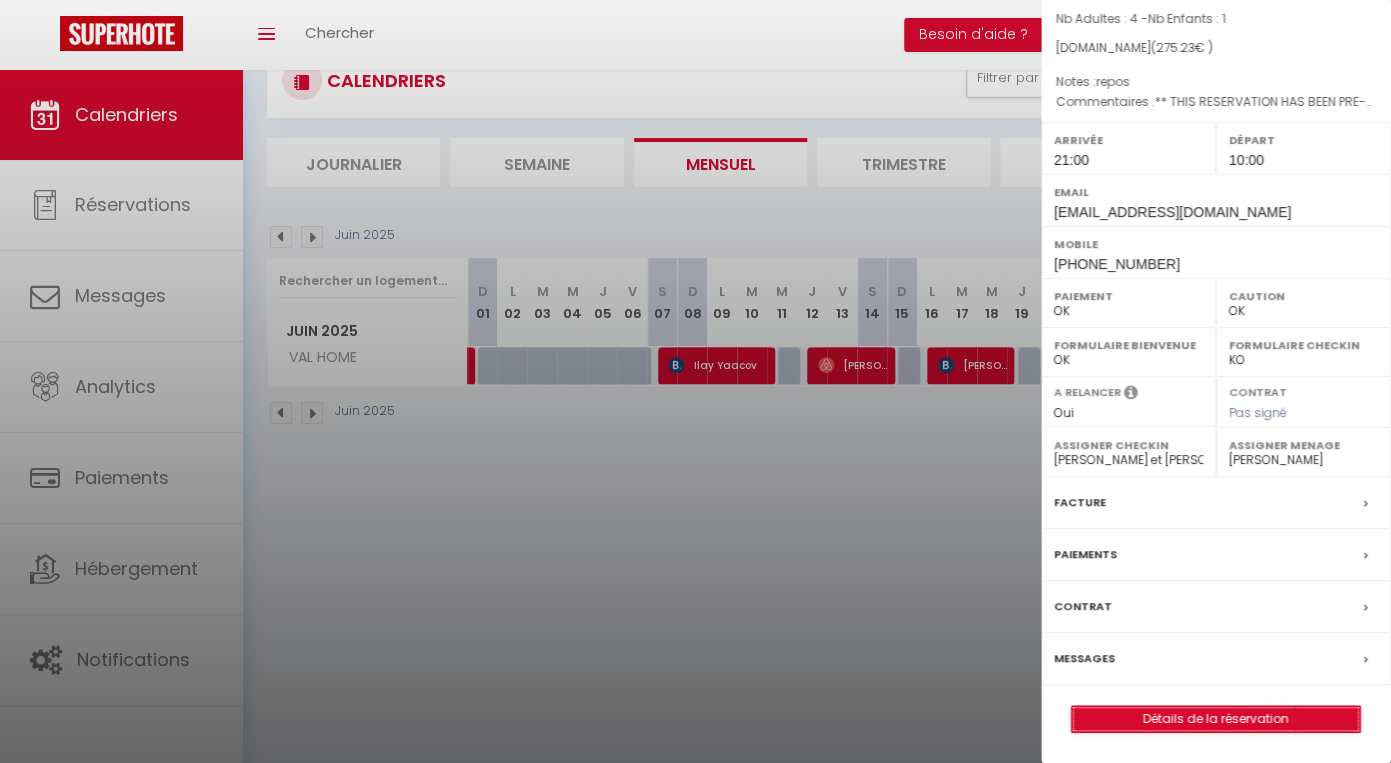 click on "Détails de la réservation" at bounding box center [1216, 719] 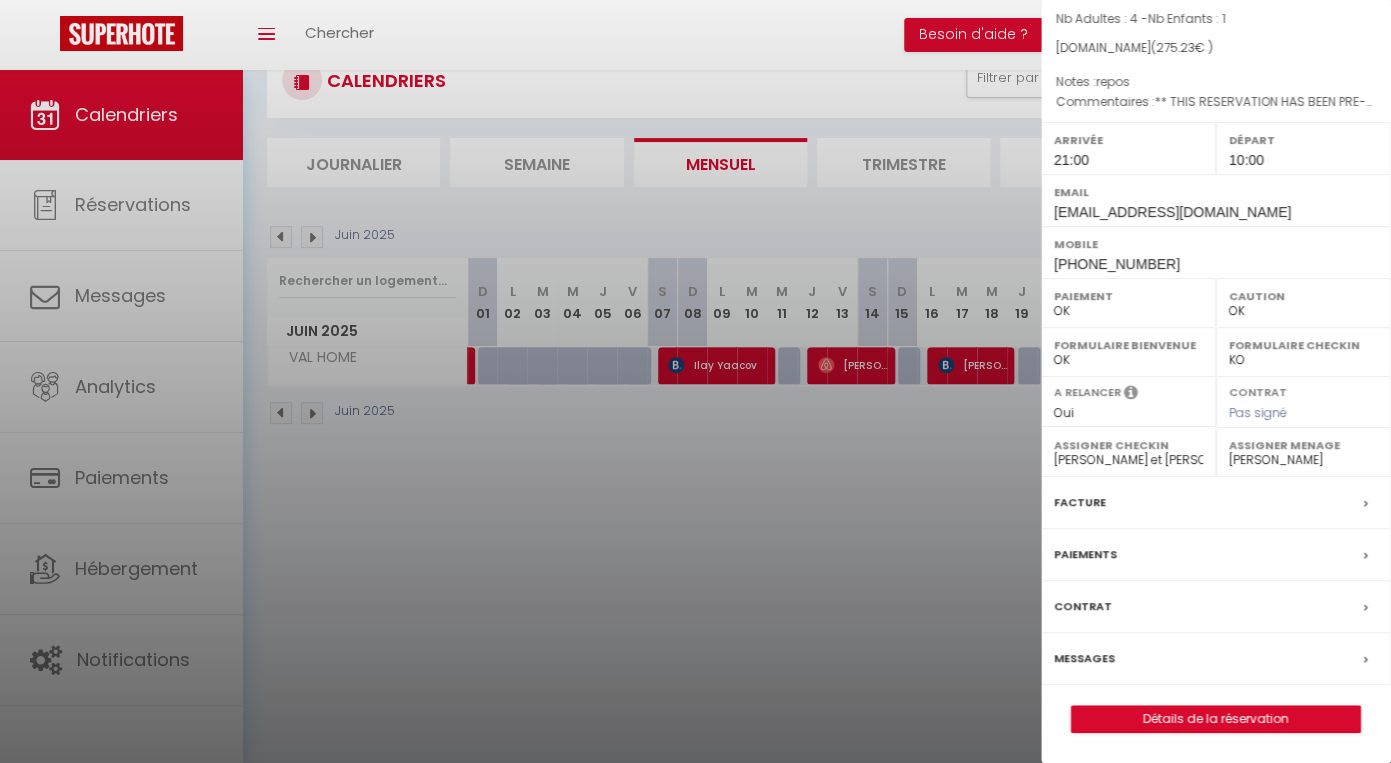 scroll, scrollTop: 0, scrollLeft: 0, axis: both 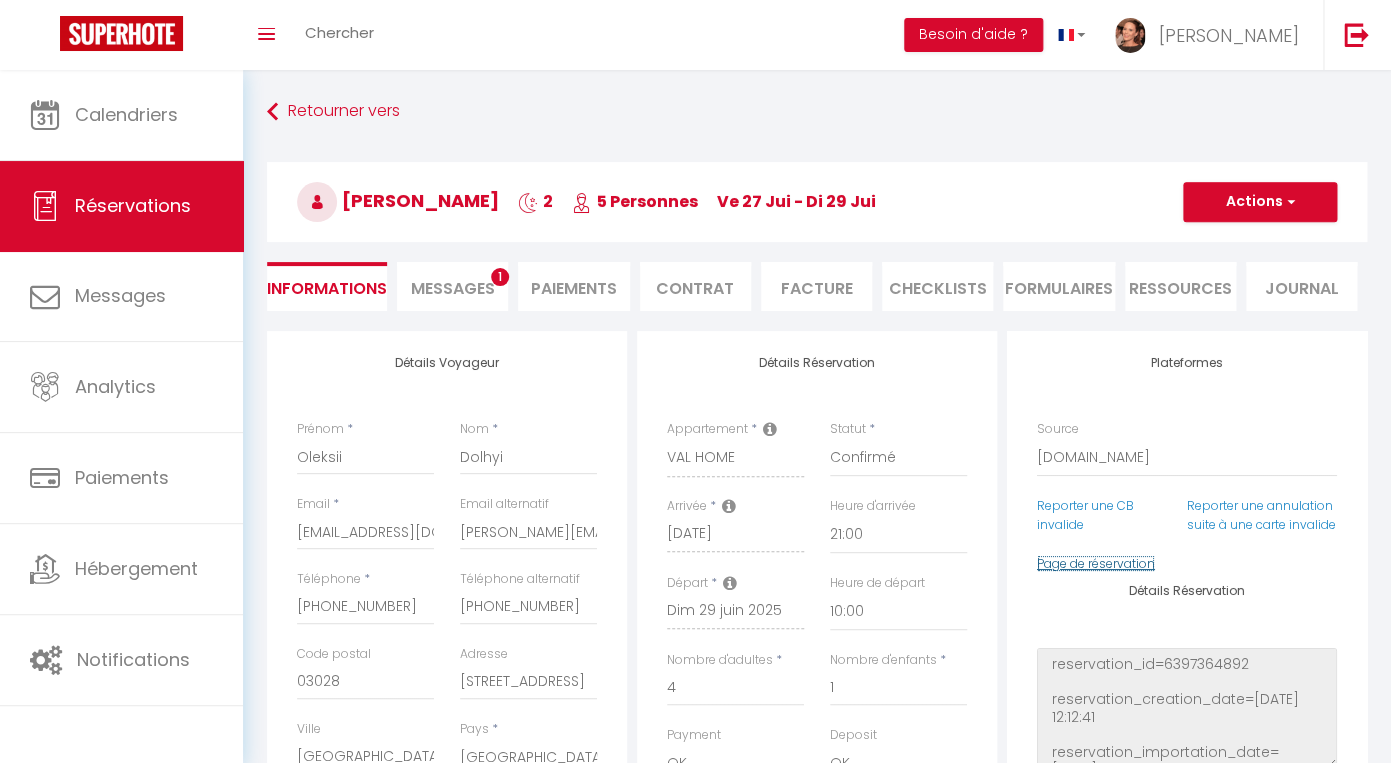 click on "Page de réservation" at bounding box center (1096, 563) 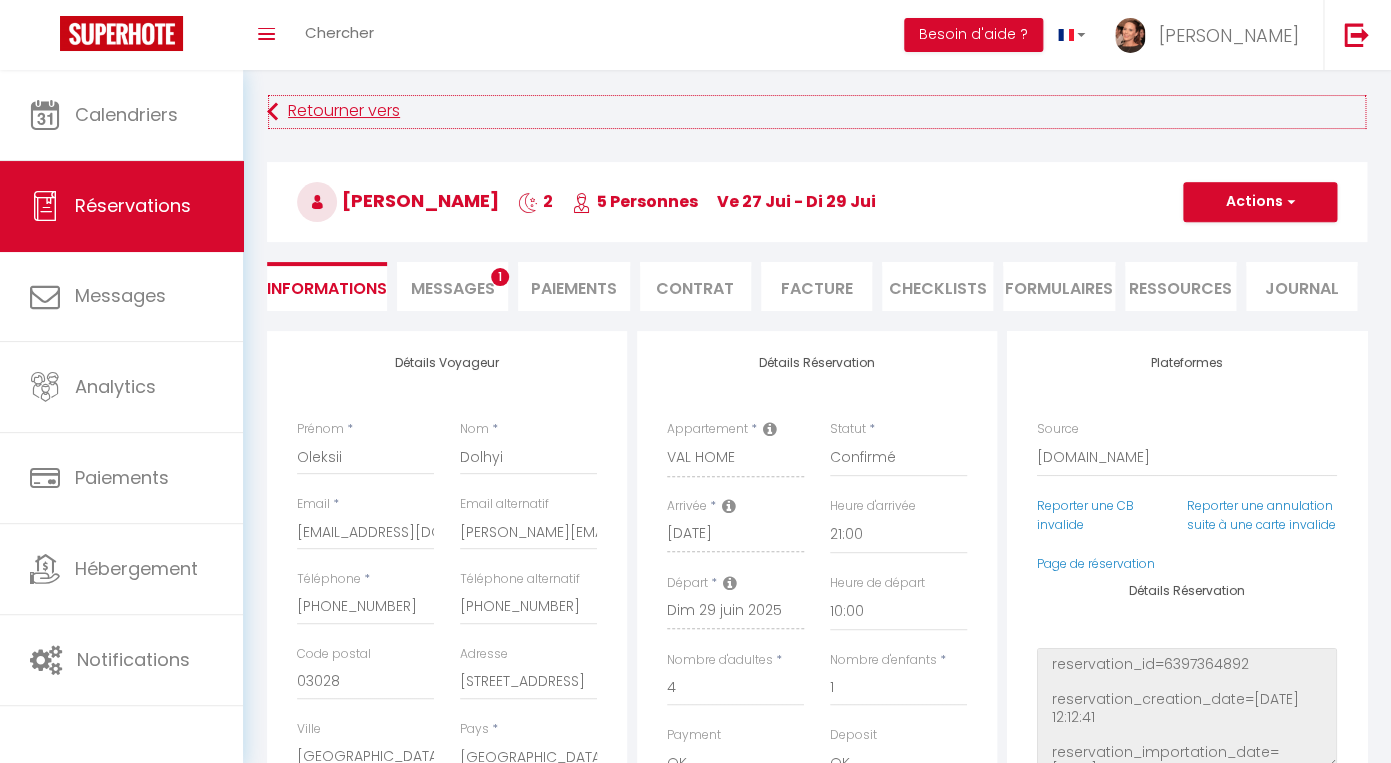 click on "Retourner vers" at bounding box center (817, 112) 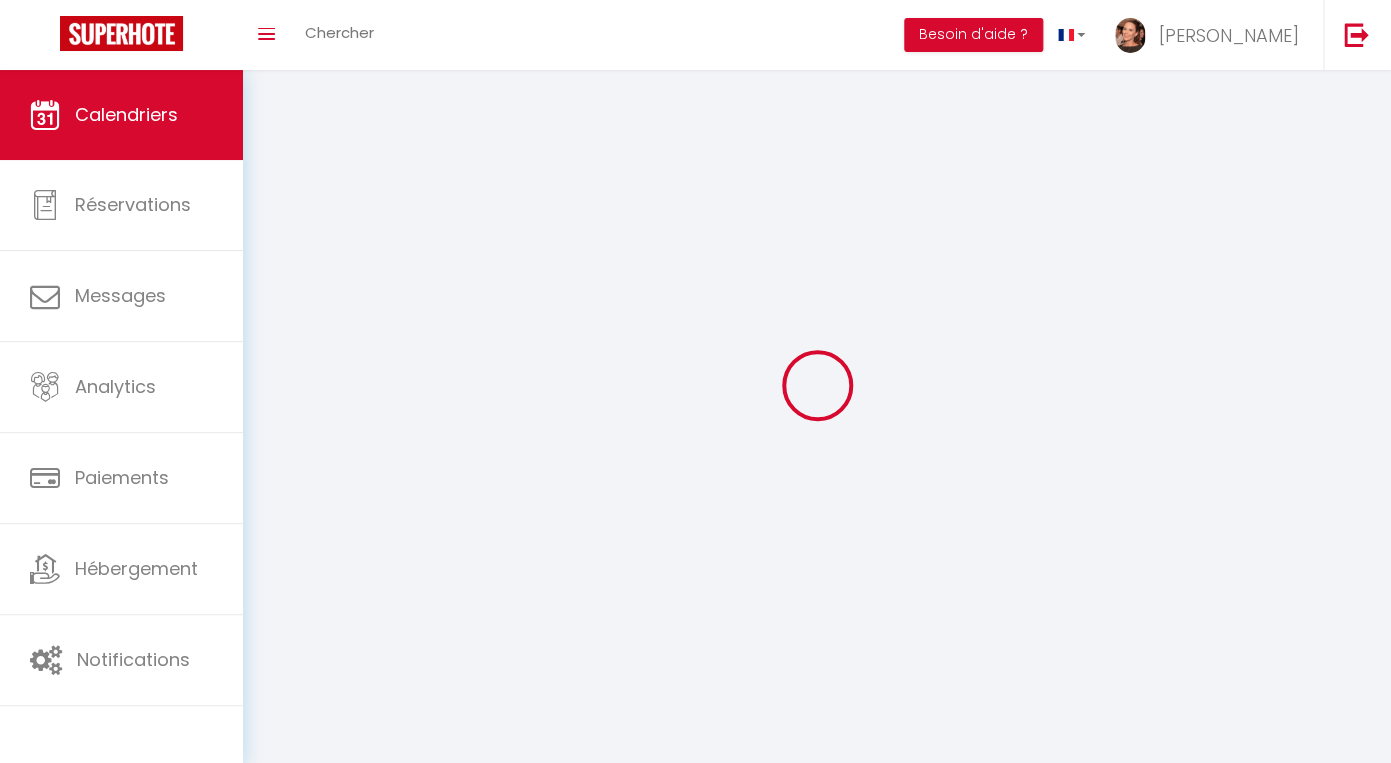 scroll, scrollTop: 70, scrollLeft: 0, axis: vertical 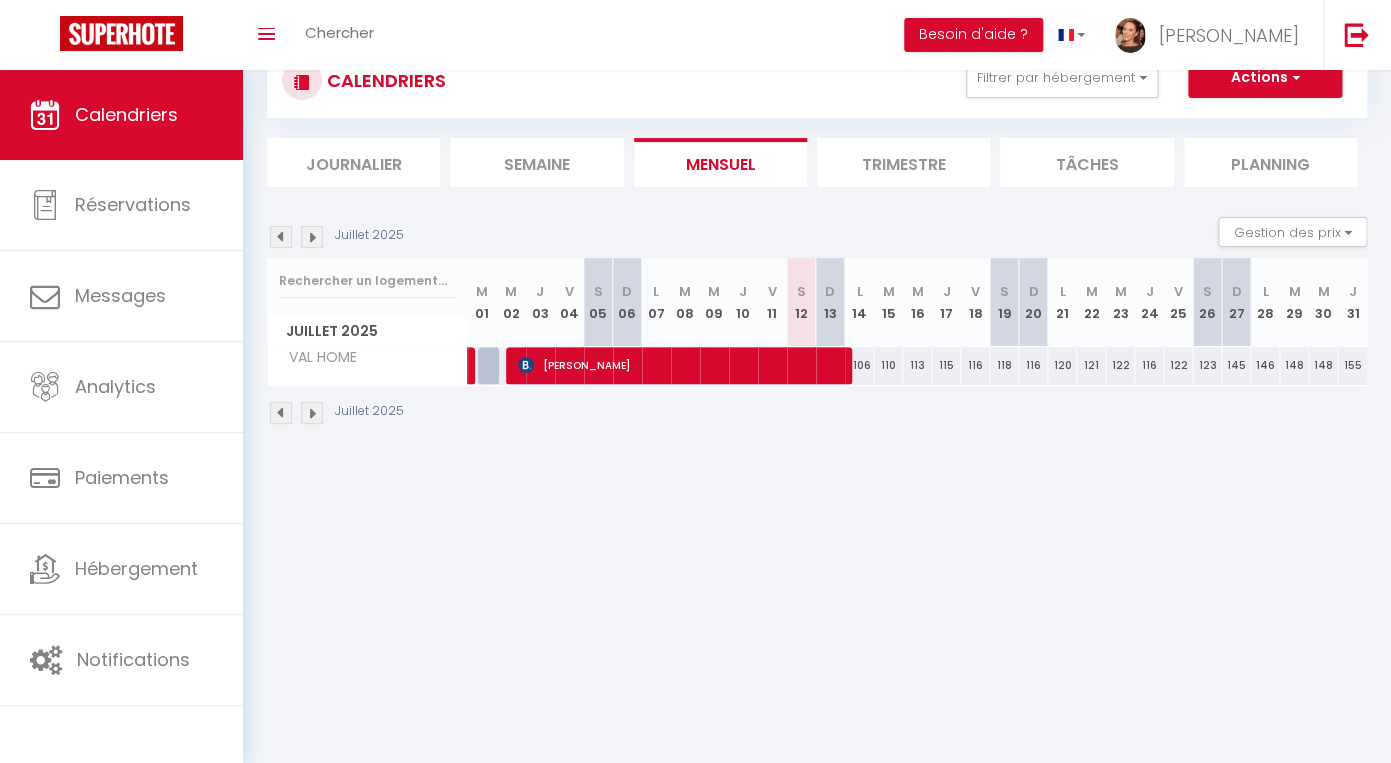 click on "CALENDRIERS
Filtrer par hébergement
Tous       VAL HOME     B HOME     [GEOGRAPHIC_DATA]     DOLET HOME     GARDEN HOME     COSY HOME     [GEOGRAPHIC_DATA] HOME 1    Effacer   Sauvegarder
Actions
Nouvelle réservation   Exporter les réservations   Importer les réservations
Journalier
[GEOGRAPHIC_DATA]
Mensuel
Trimestre
Tâches
Planning
[DATE]
Gestion des prix
Nb Nuits minimum   Règles   Disponibilité           [DATE]
M
01
M
02
J   V   S   D   L   M   M   J   V   S   D   L   M" at bounding box center [817, 234] 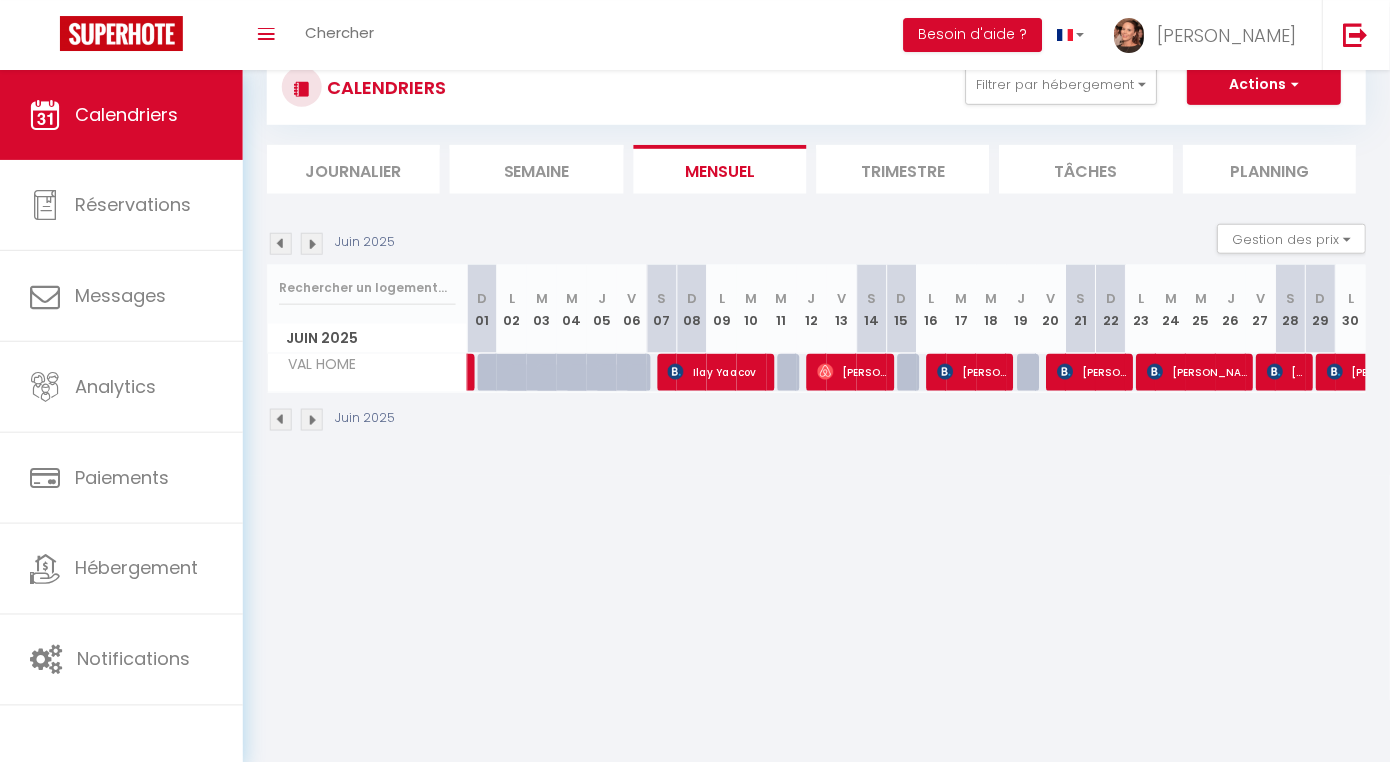 scroll, scrollTop: 62, scrollLeft: 0, axis: vertical 